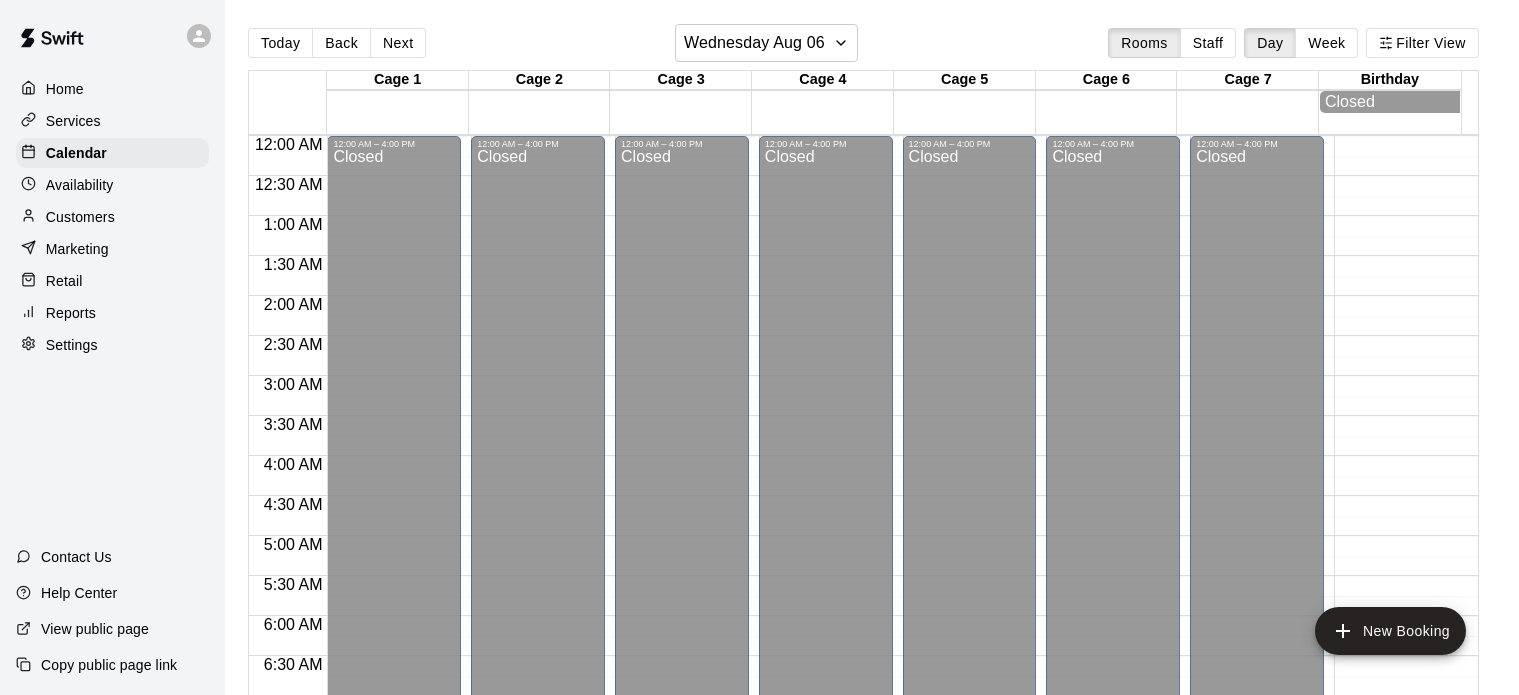 scroll, scrollTop: 0, scrollLeft: 0, axis: both 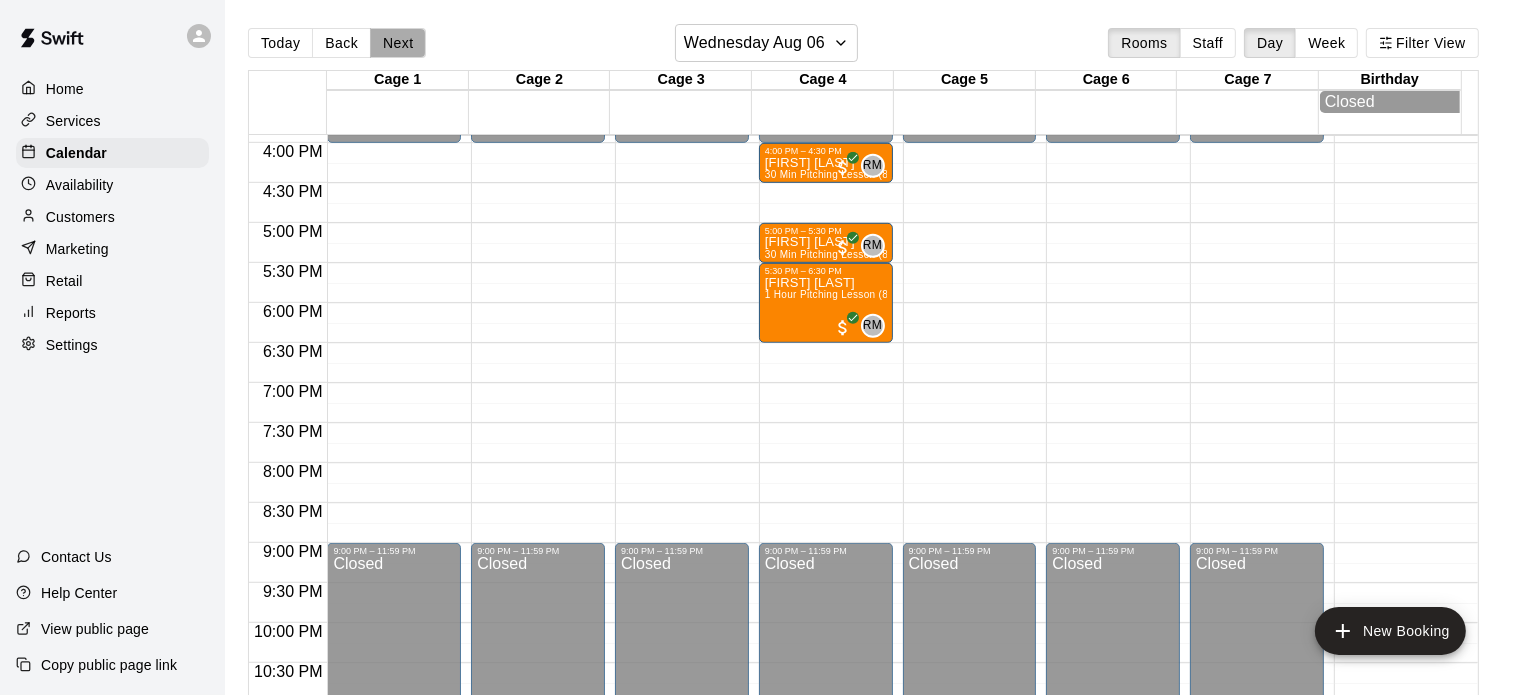 click on "Next" at bounding box center [398, 43] 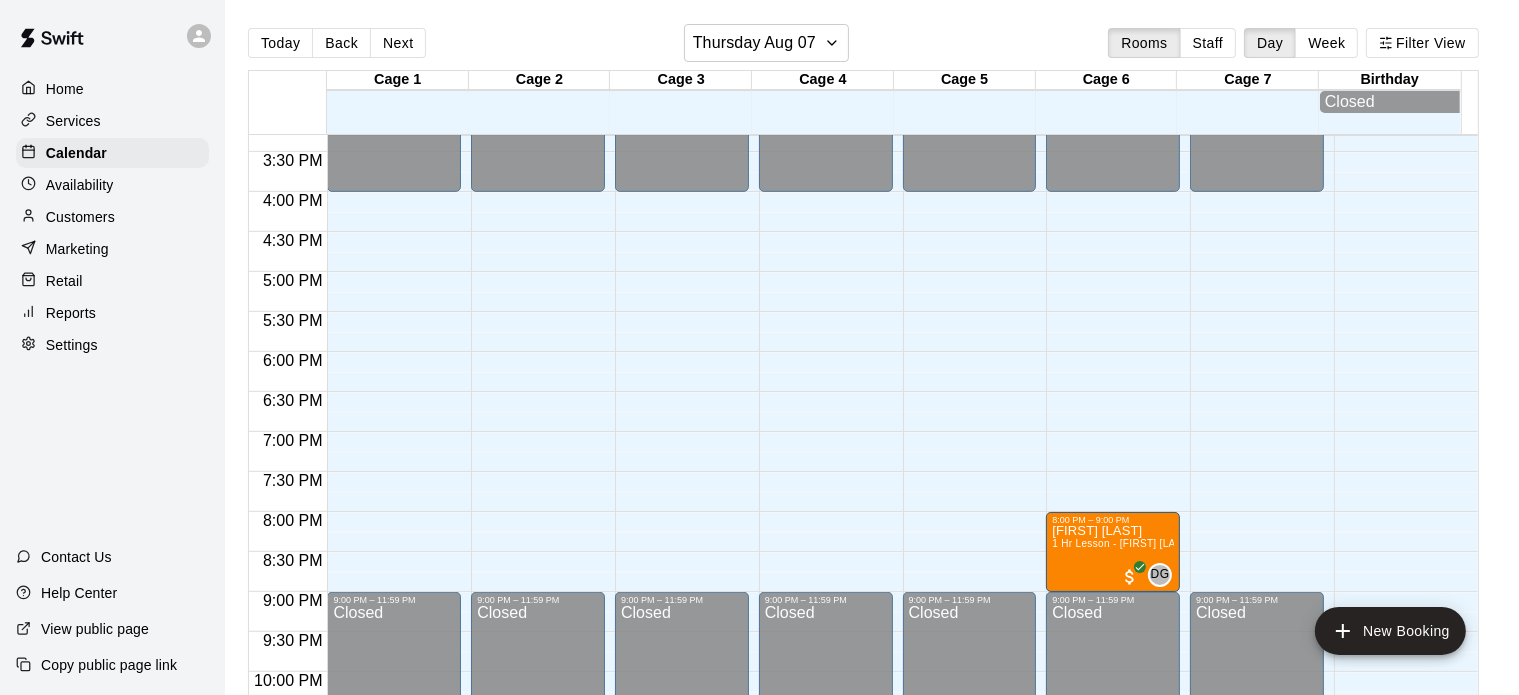 scroll, scrollTop: 1229, scrollLeft: 0, axis: vertical 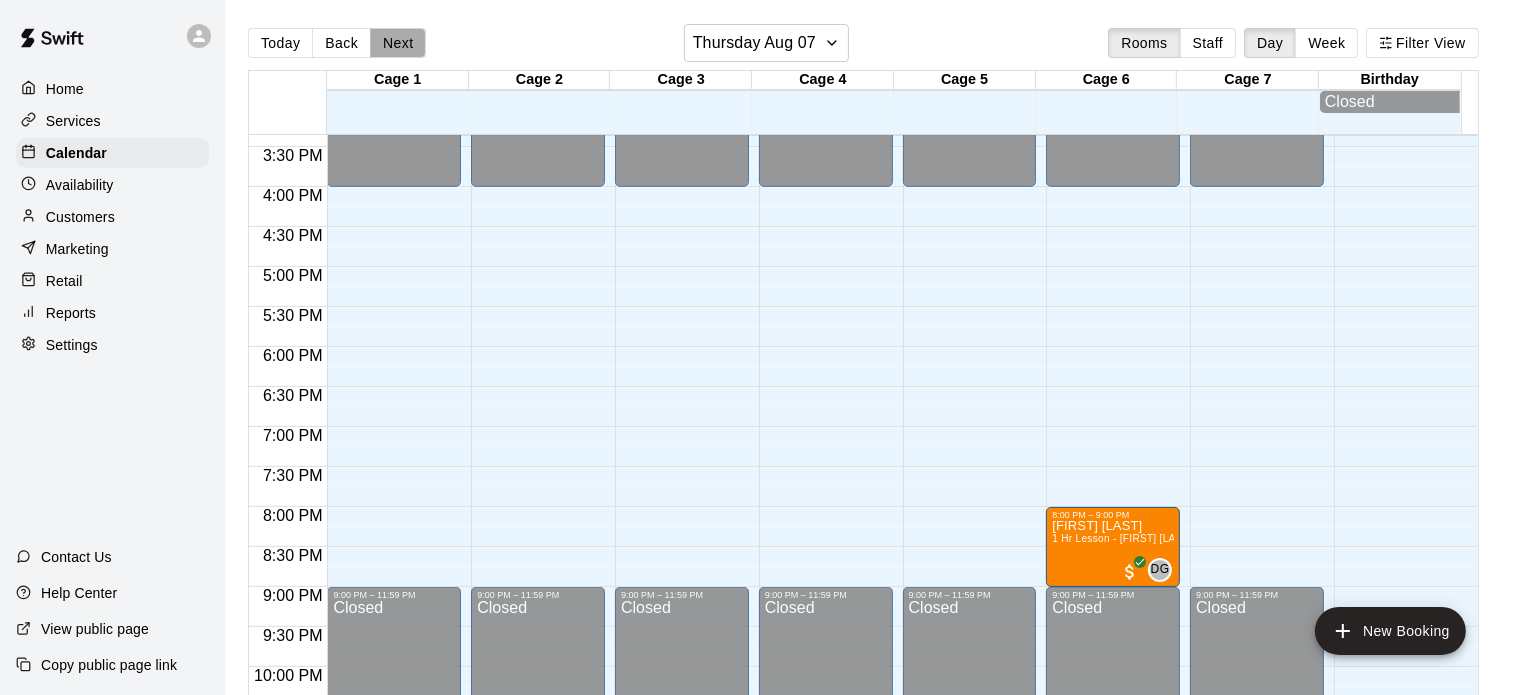 click on "Next" at bounding box center [398, 43] 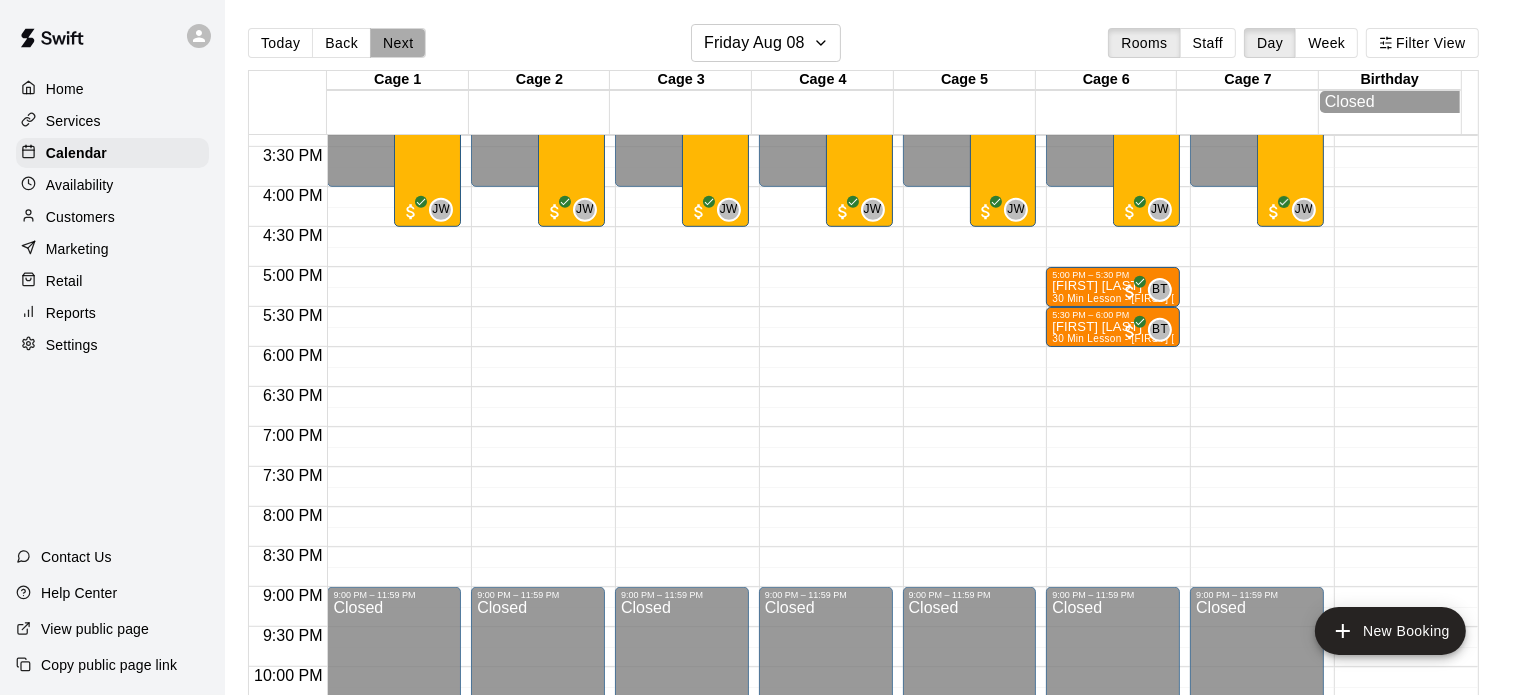 click on "Next" at bounding box center (398, 43) 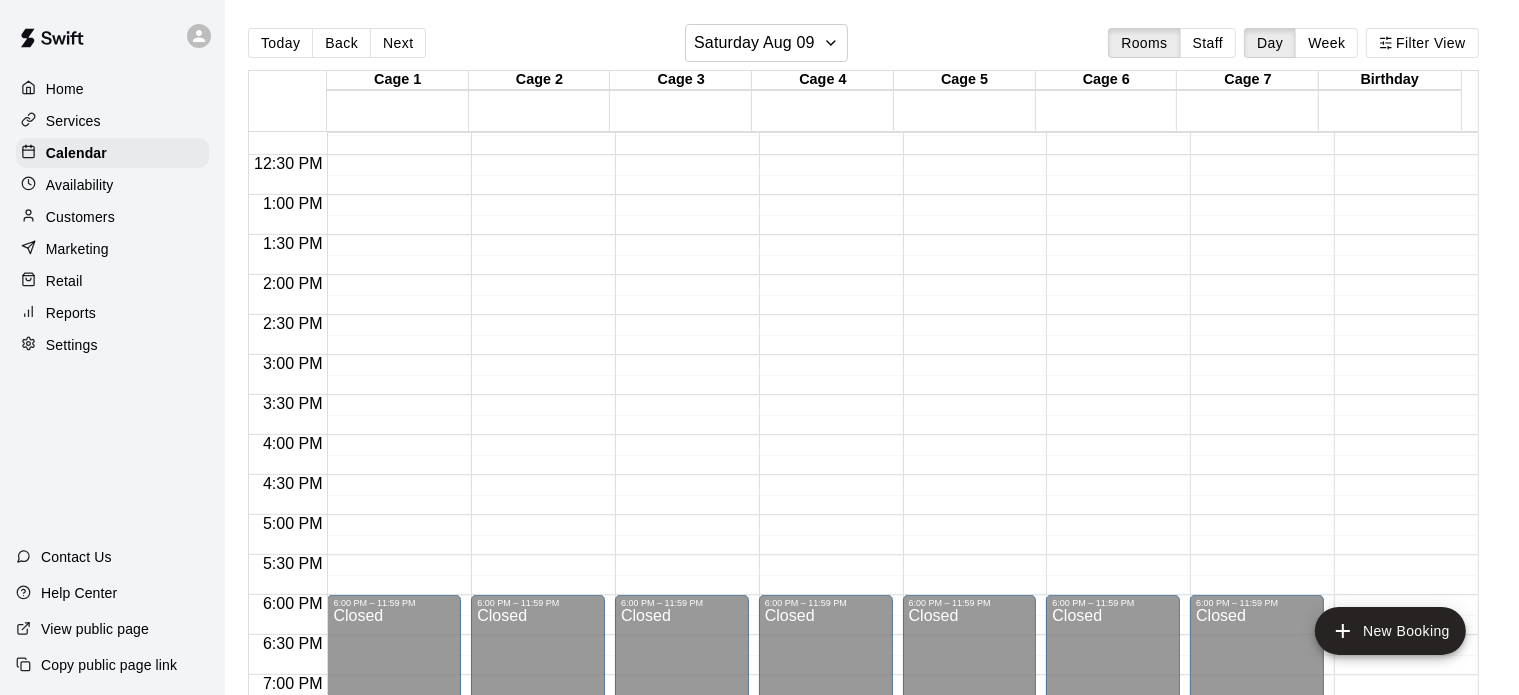 scroll, scrollTop: 850, scrollLeft: 0, axis: vertical 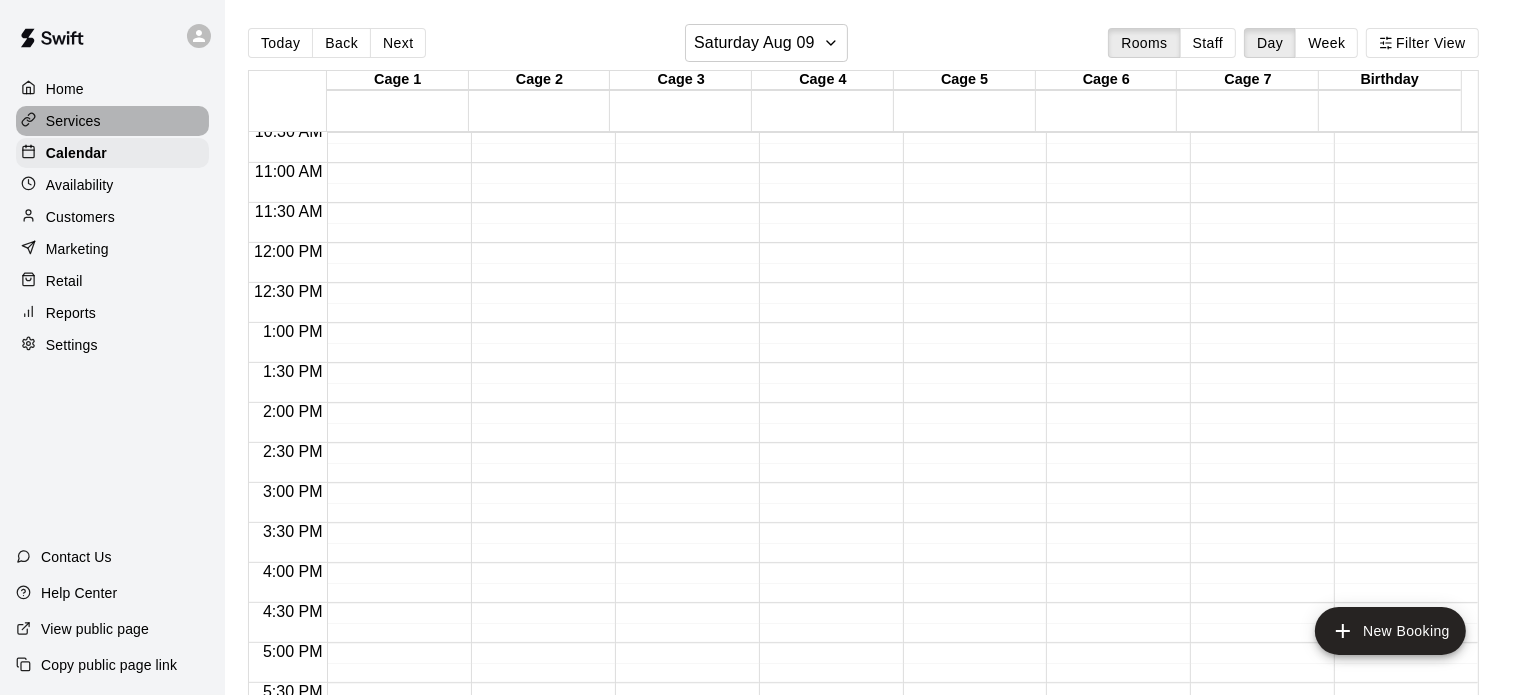 click on "Services" at bounding box center [112, 121] 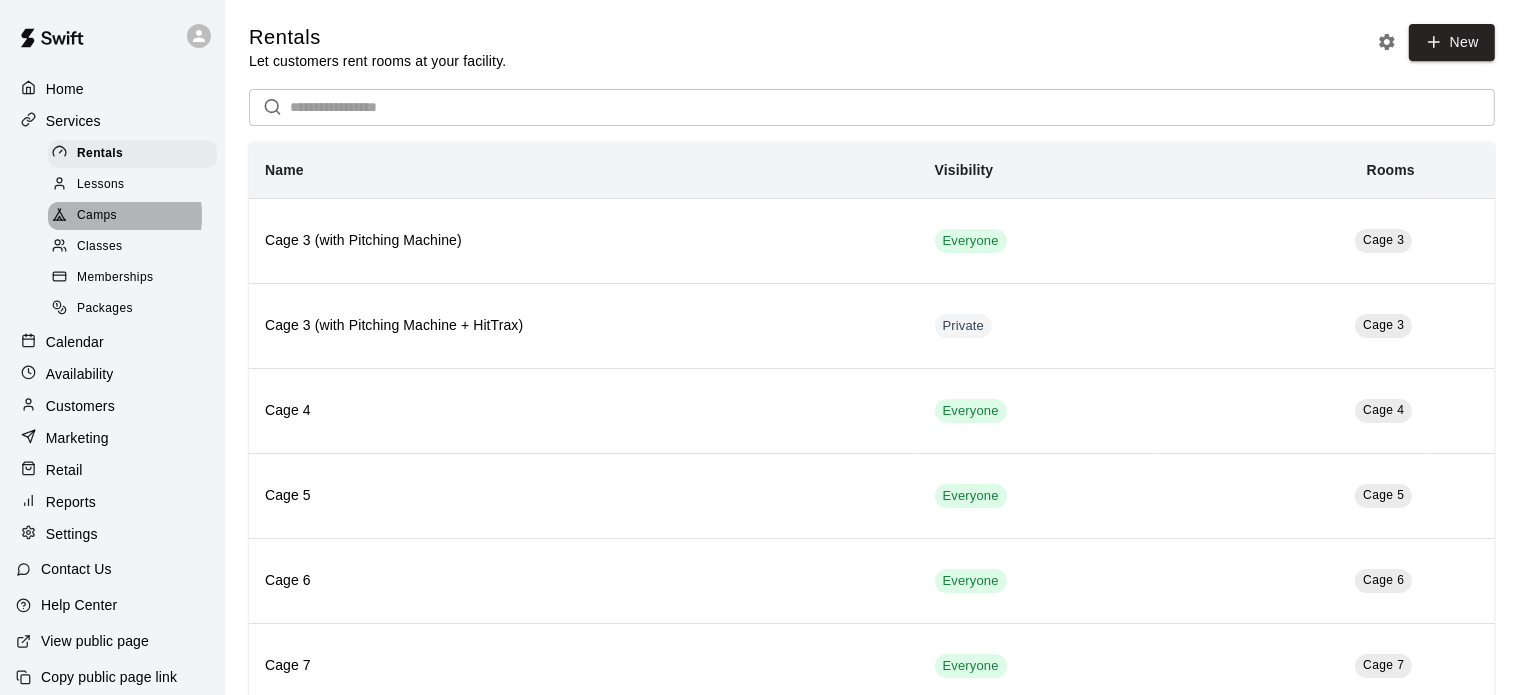 click on "Camps" at bounding box center [97, 216] 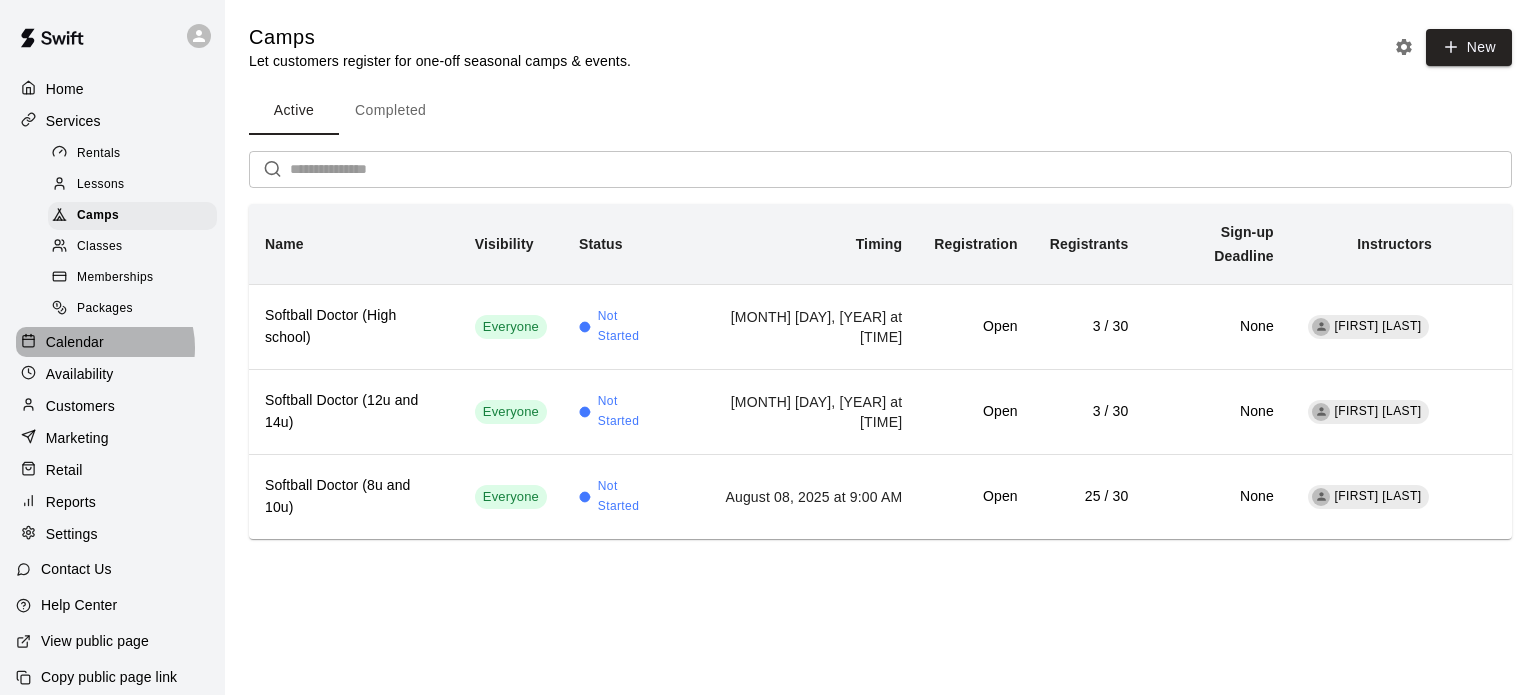 click on "Calendar" at bounding box center [75, 342] 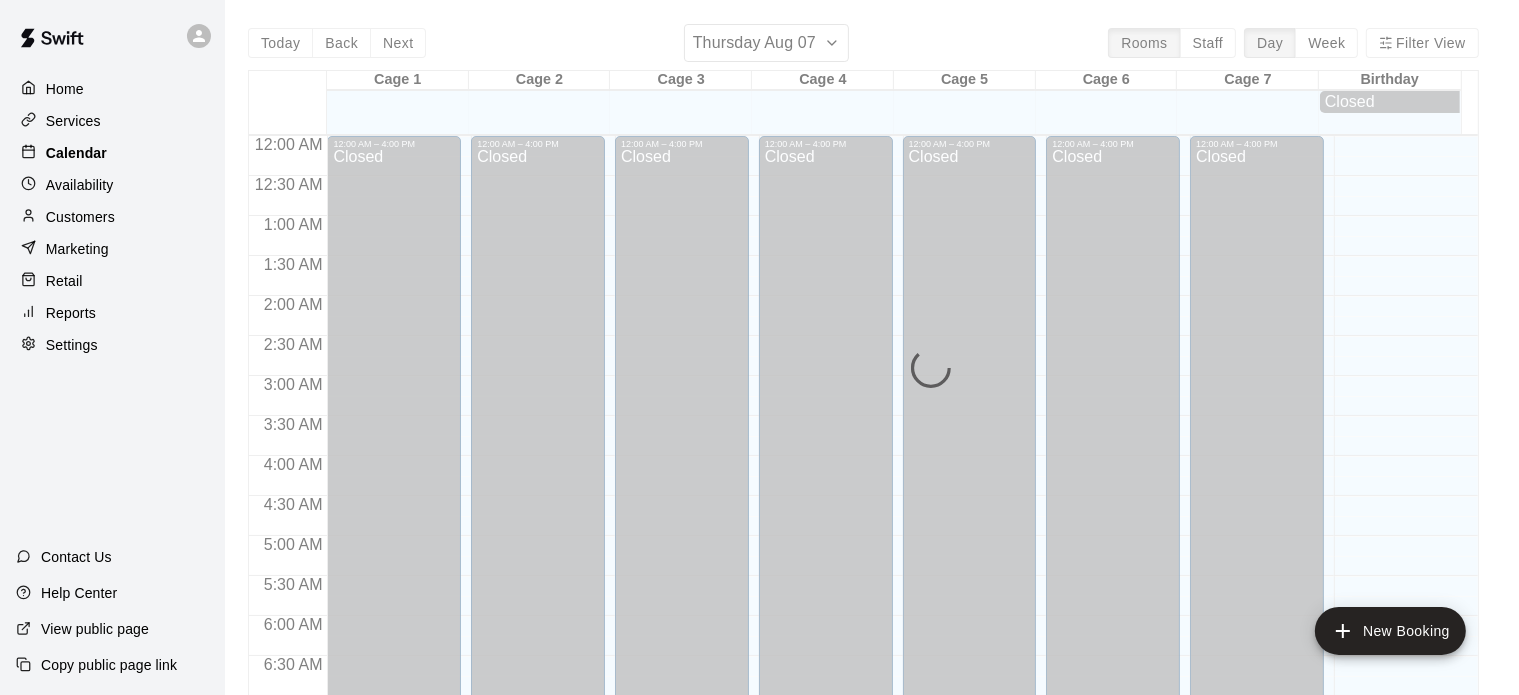scroll, scrollTop: 963, scrollLeft: 0, axis: vertical 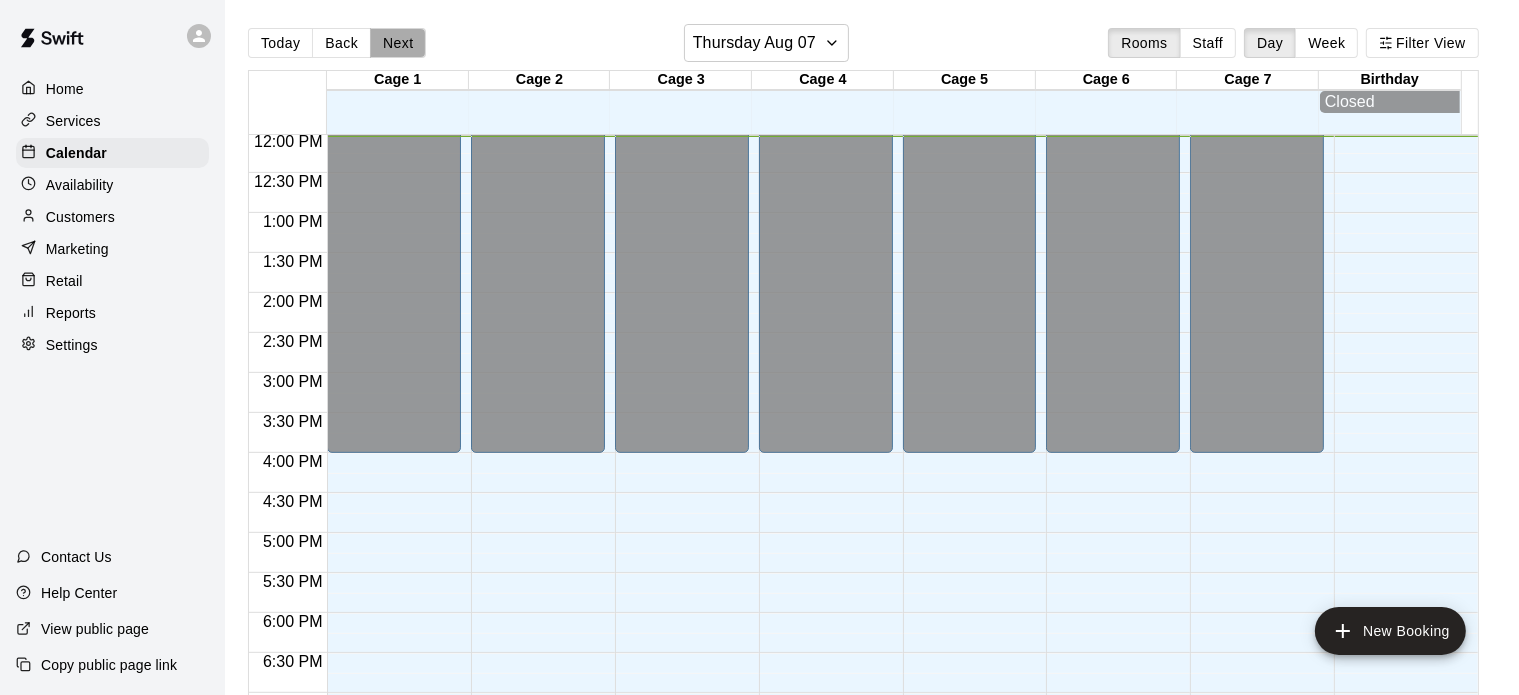 click on "Next" at bounding box center (398, 43) 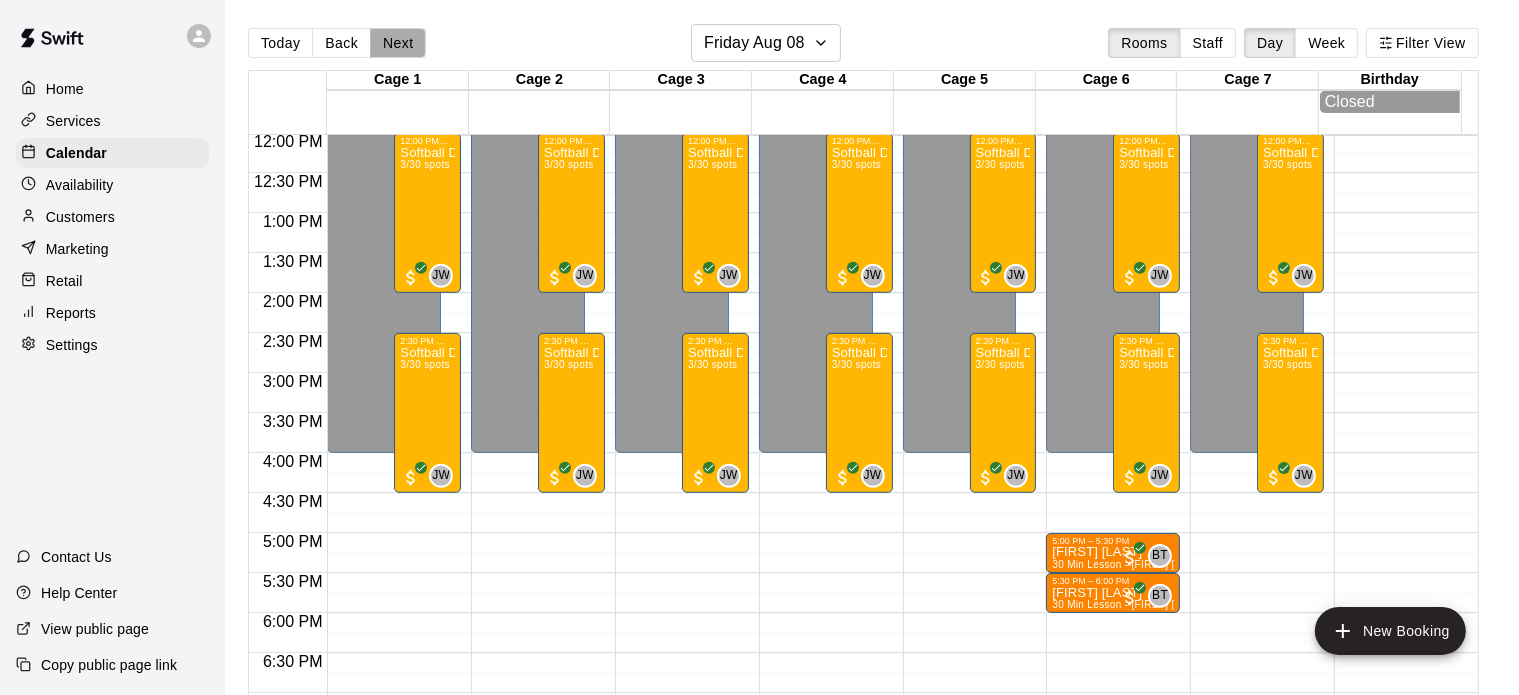 click on "Next" at bounding box center (398, 43) 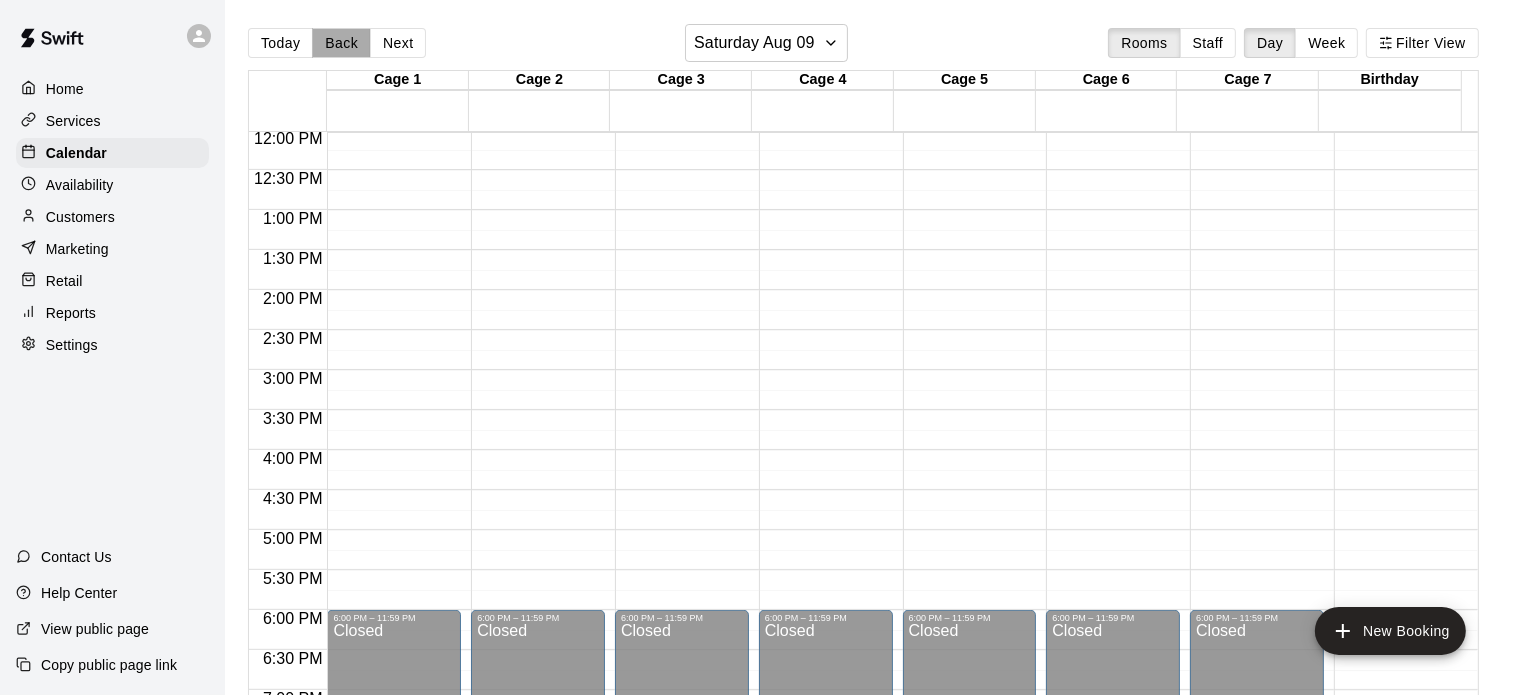 click on "Back" at bounding box center (341, 43) 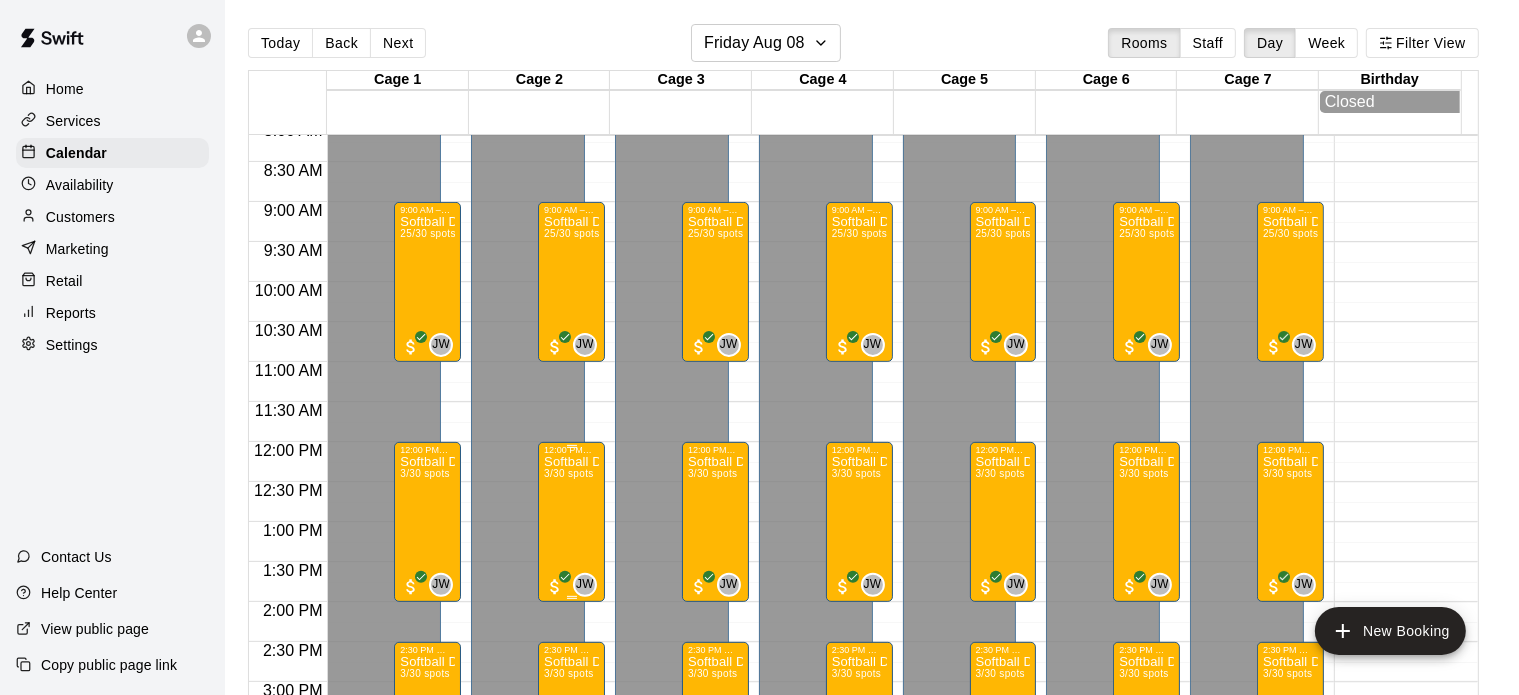 scroll, scrollTop: 650, scrollLeft: 0, axis: vertical 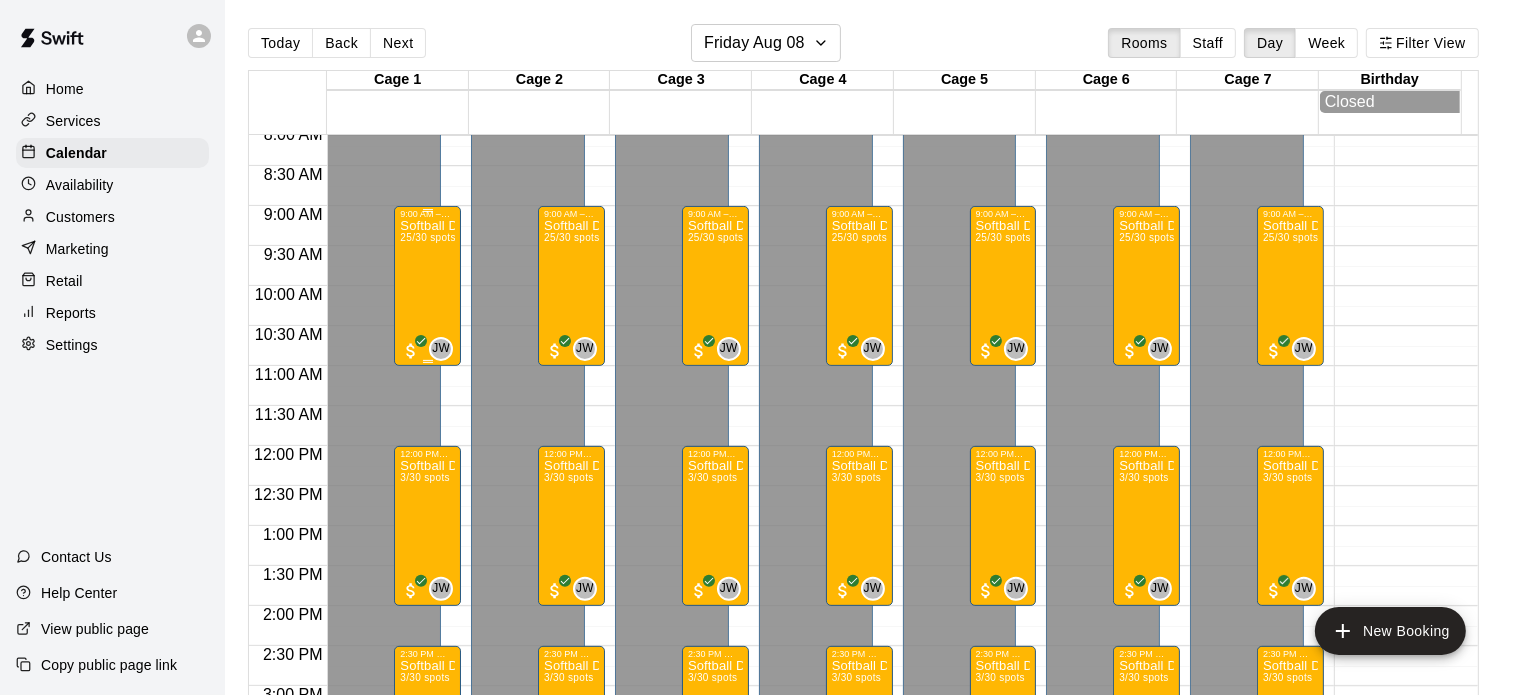 click on "Softball Doctor (8u and 10u) 25/30 spots" at bounding box center (427, 566) 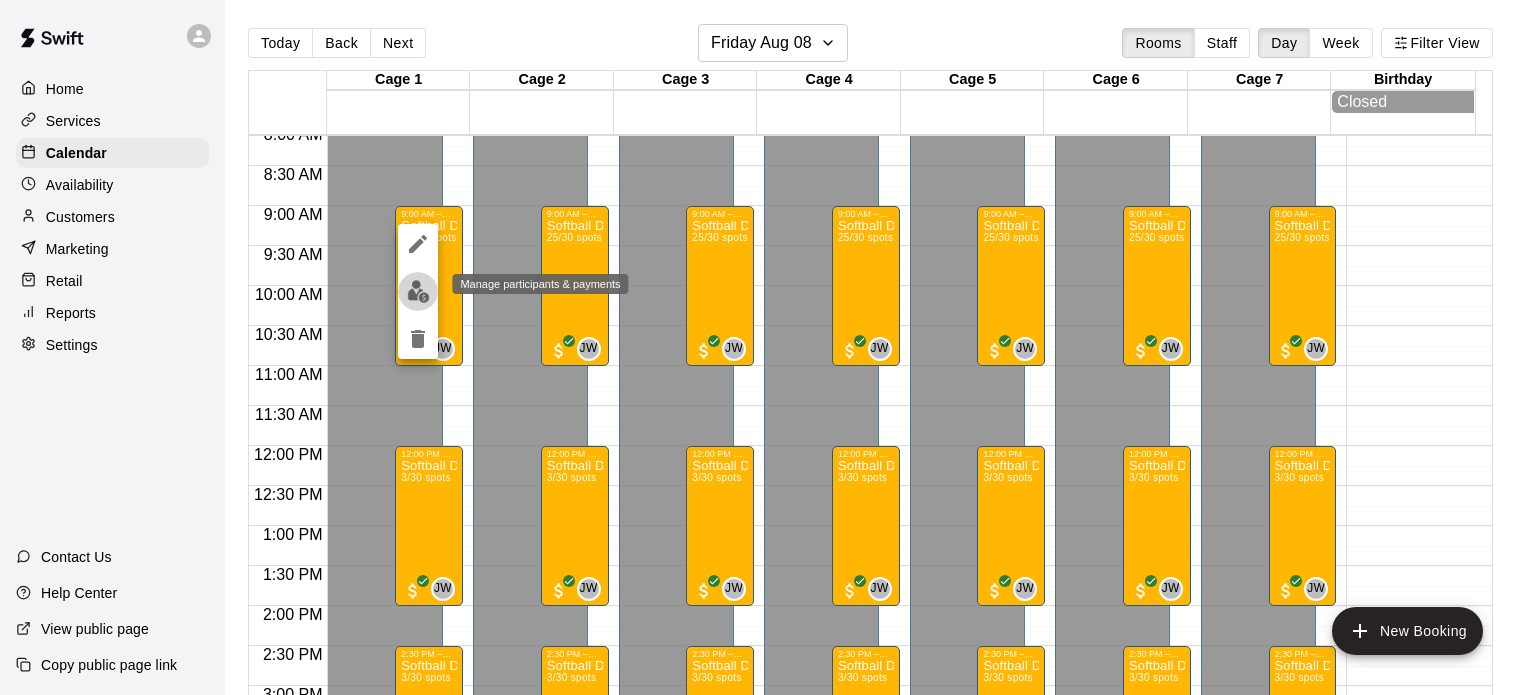 click at bounding box center (418, 291) 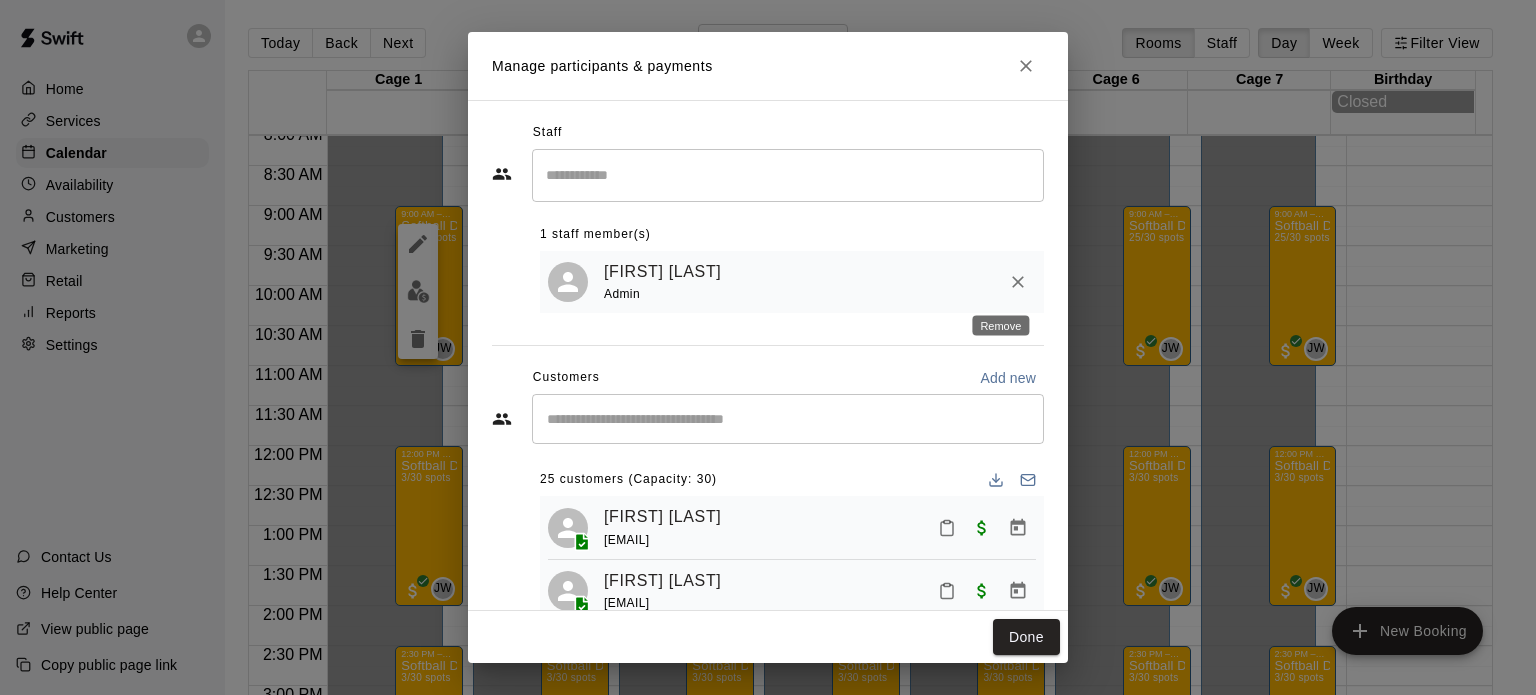 click 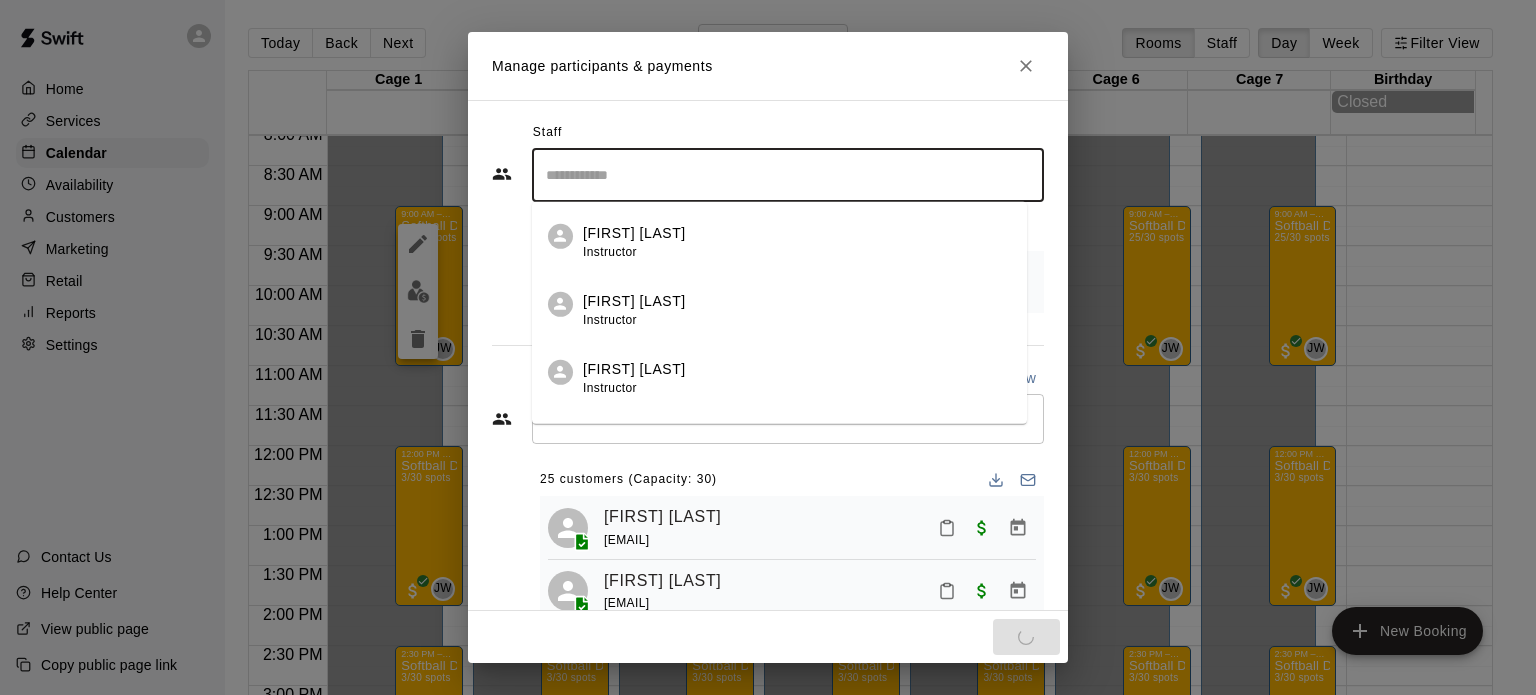 click at bounding box center [788, 175] 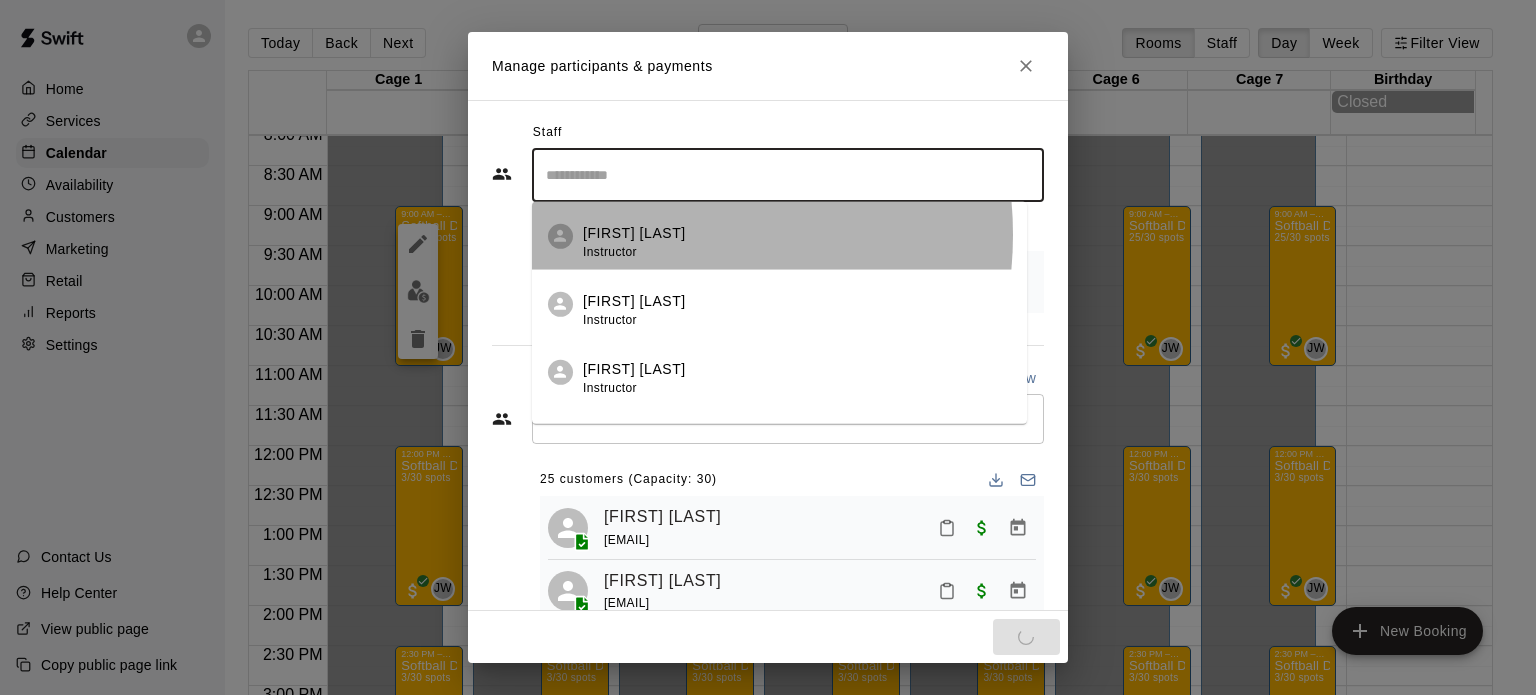 click on "[FIRST] [LAST]" at bounding box center [634, 233] 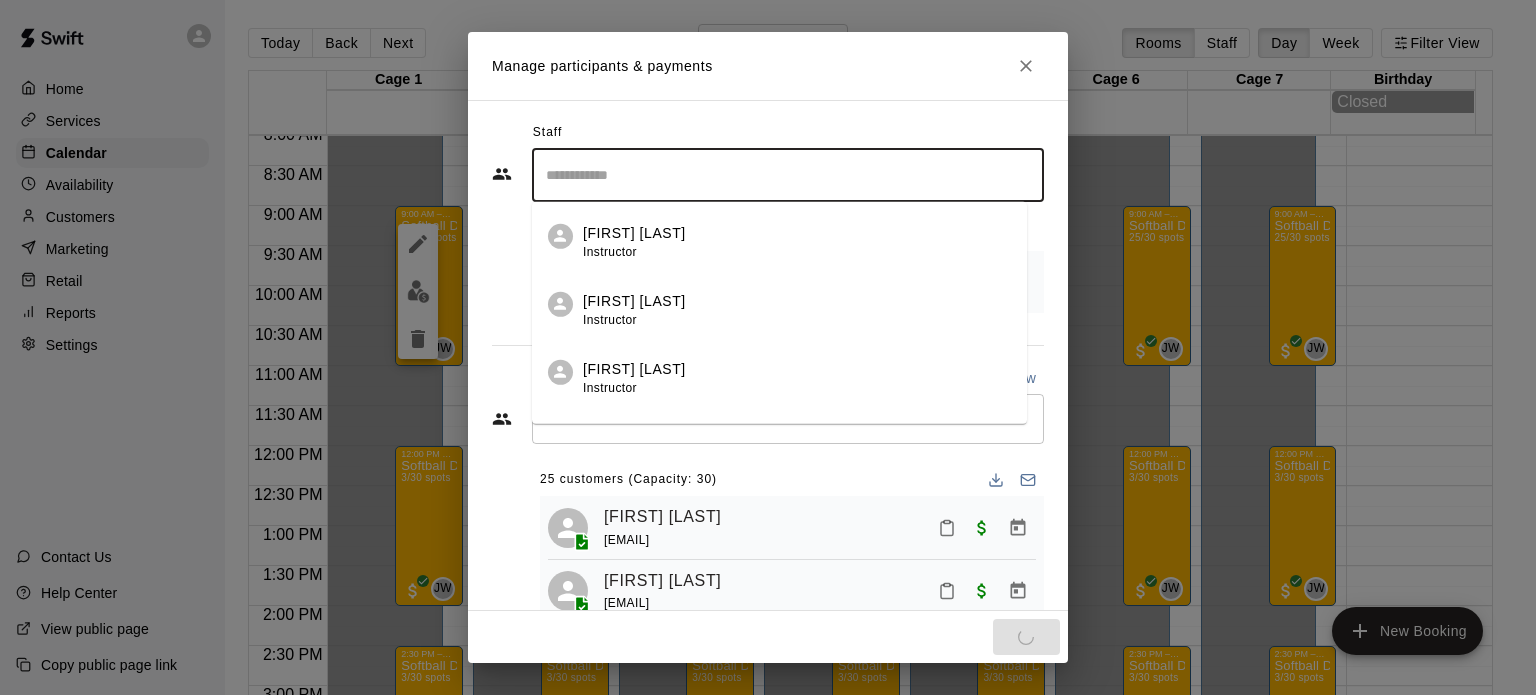 click at bounding box center [788, 175] 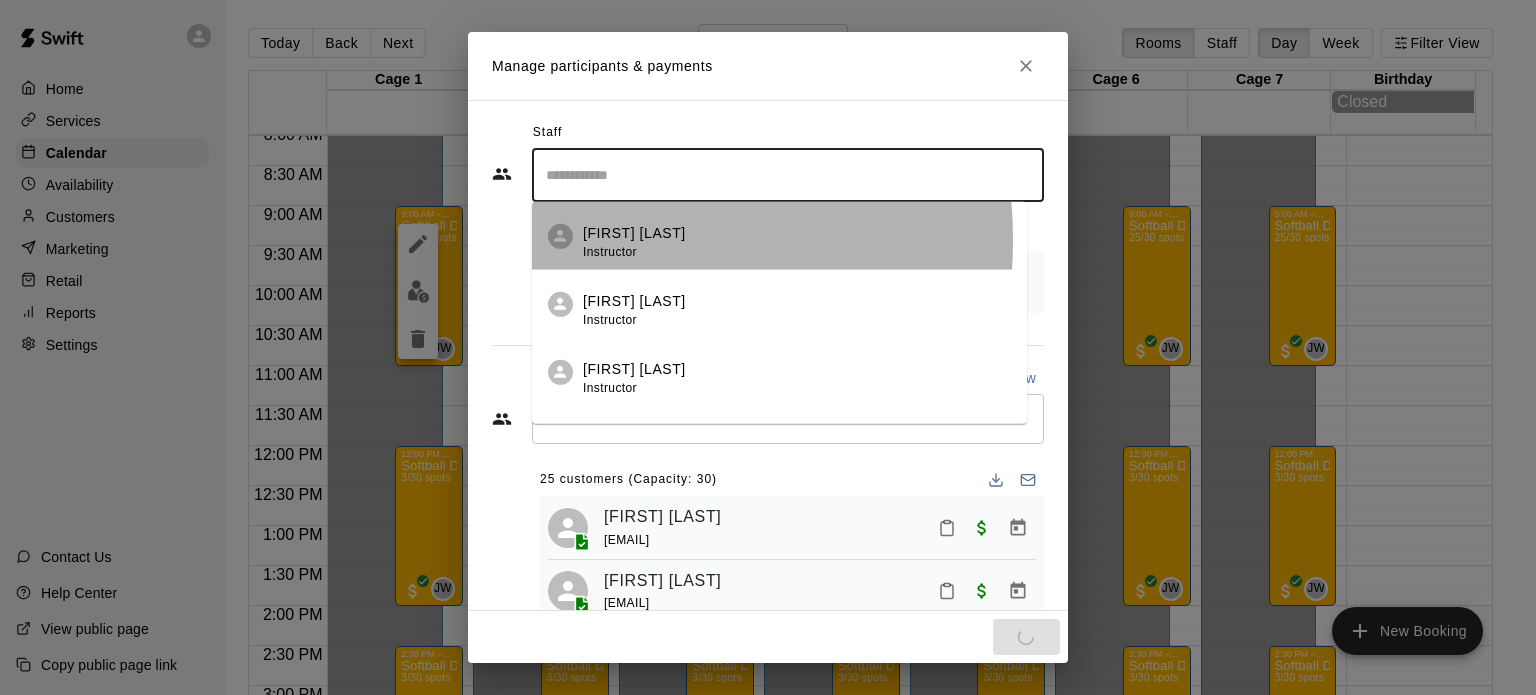 click 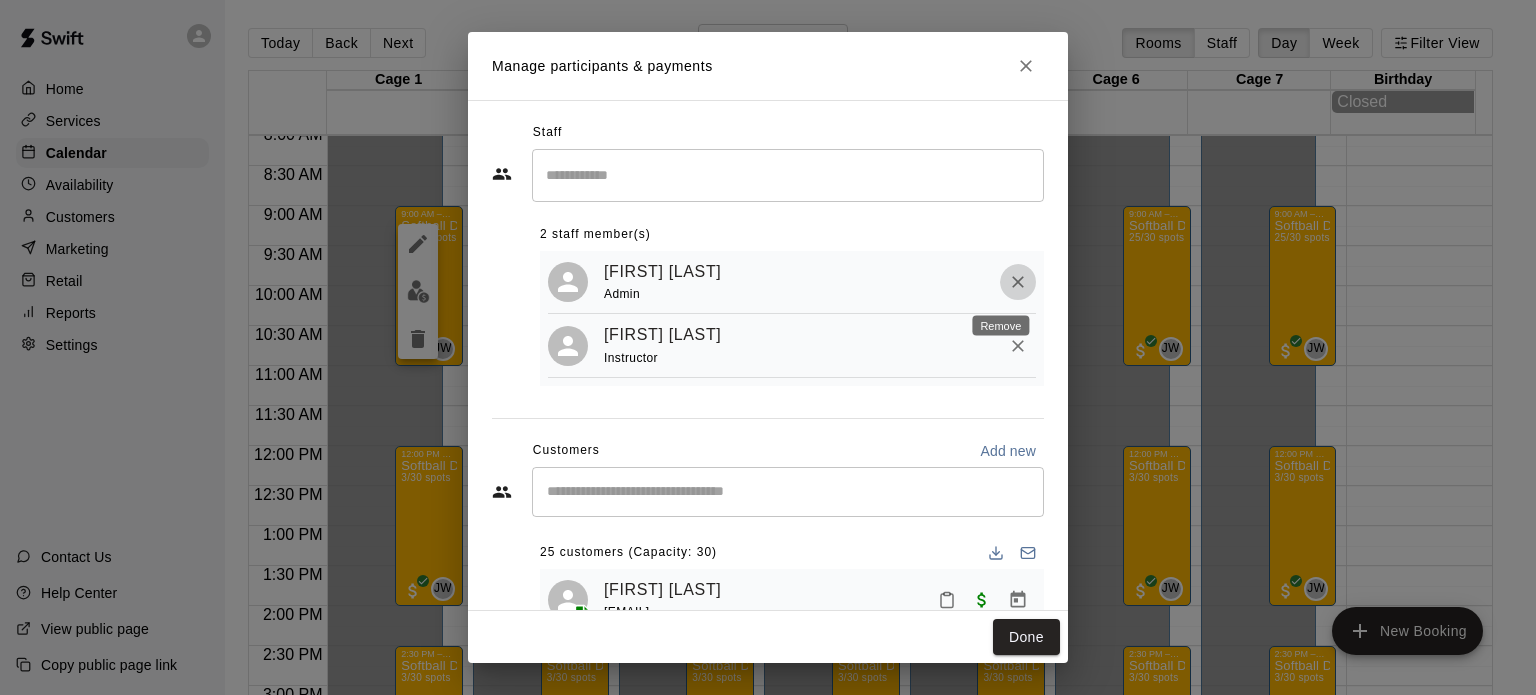 click 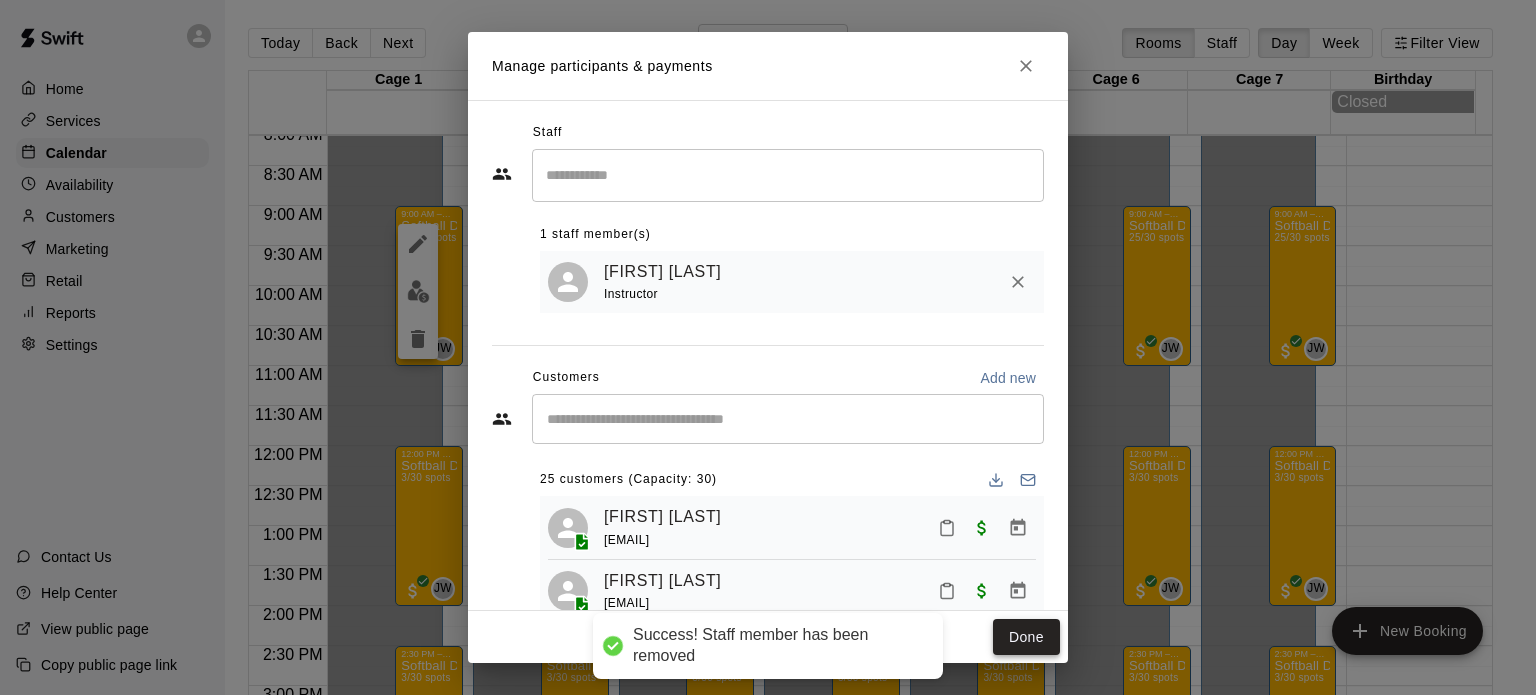 click on "Done" at bounding box center [1026, 637] 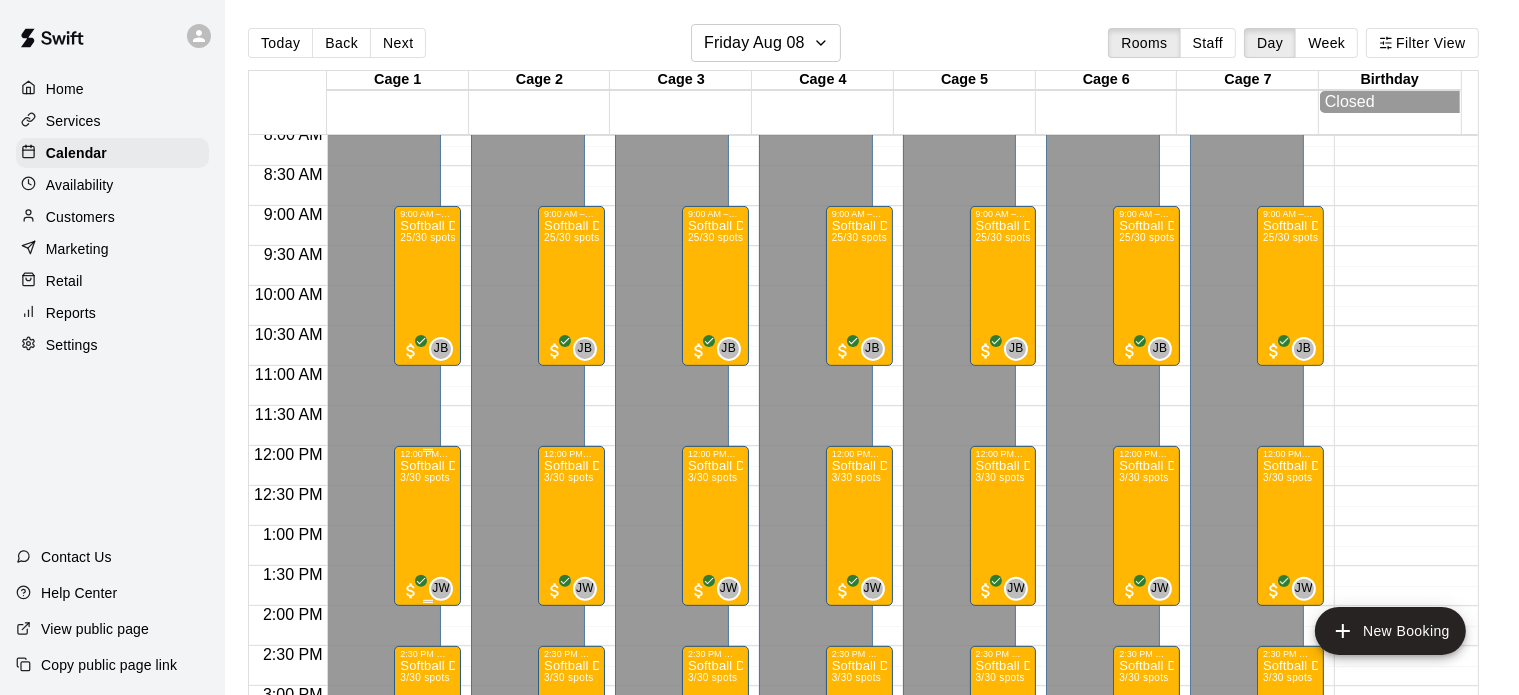 click on "Softball Doctor (12u and 14u) 3/30 spots" at bounding box center [427, 806] 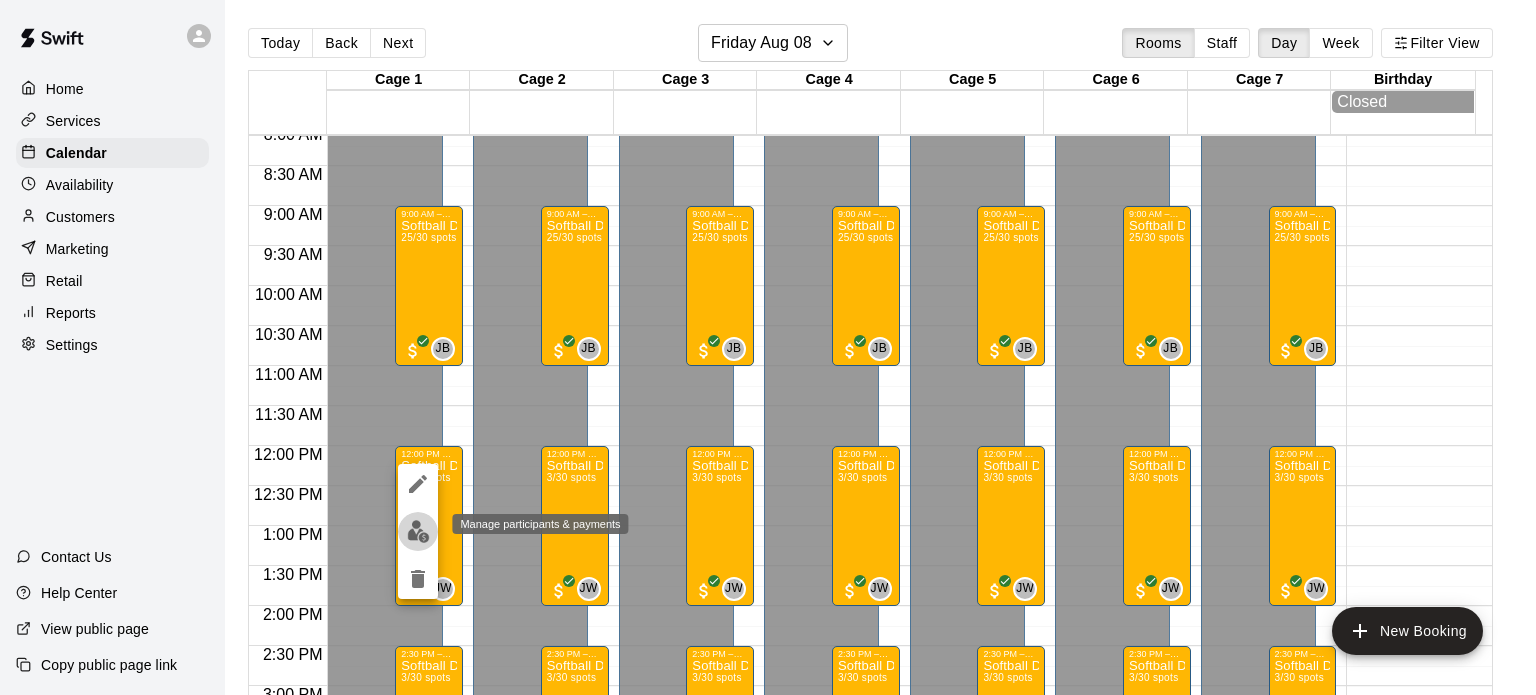 click at bounding box center [418, 531] 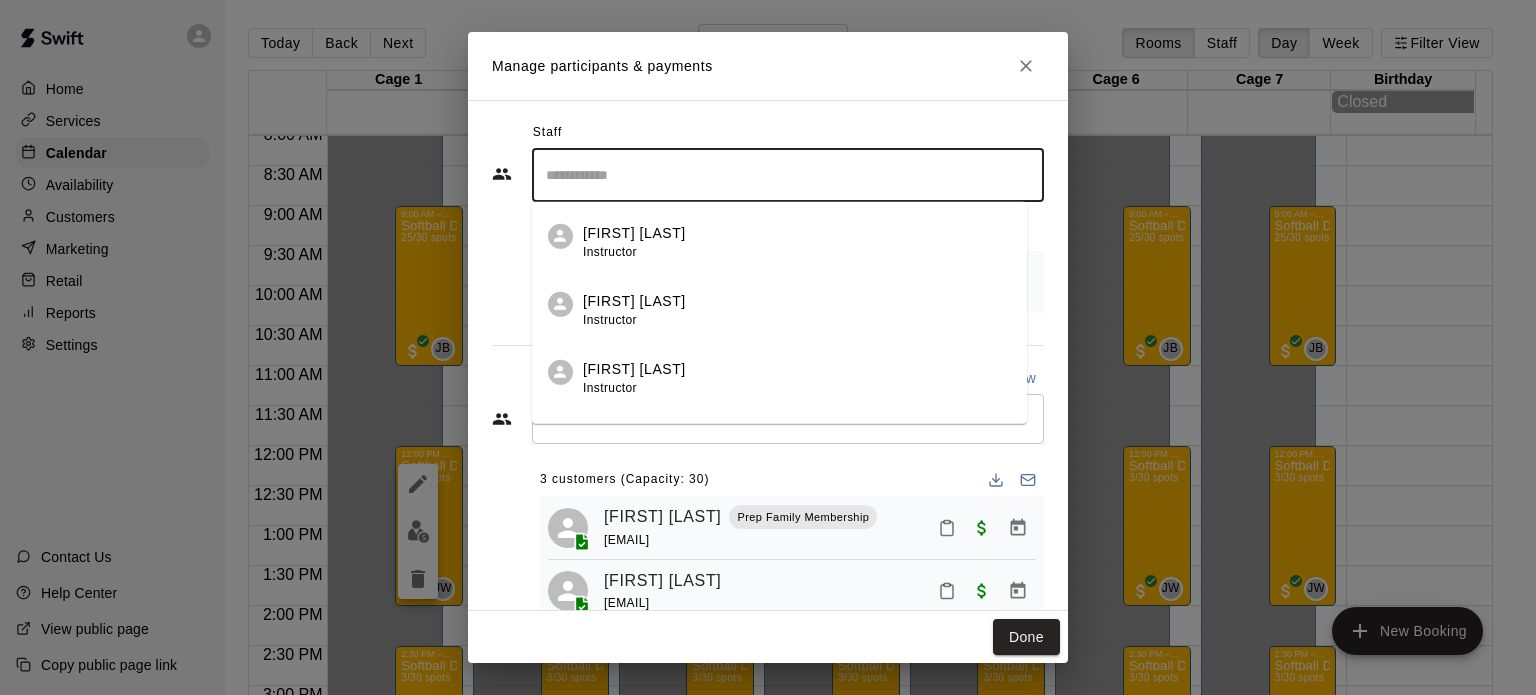 click at bounding box center [788, 175] 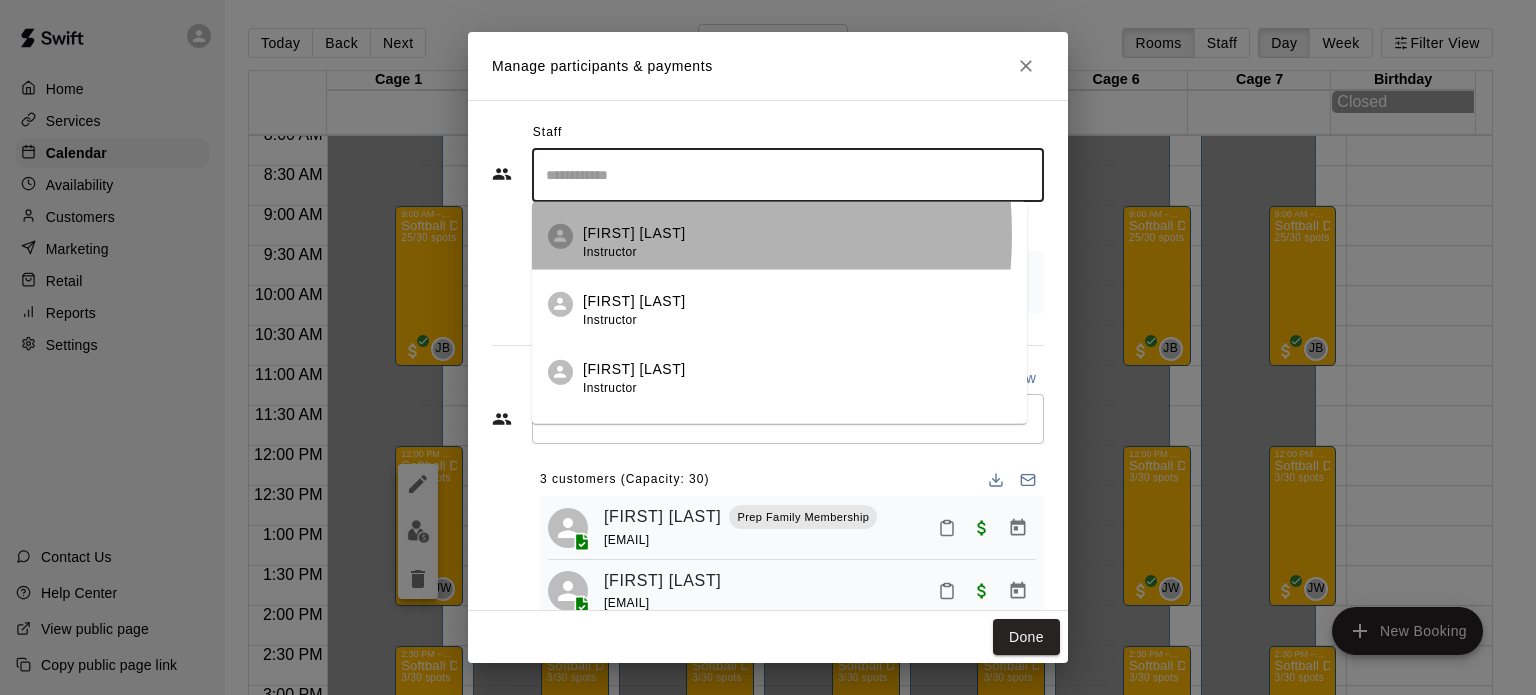 click 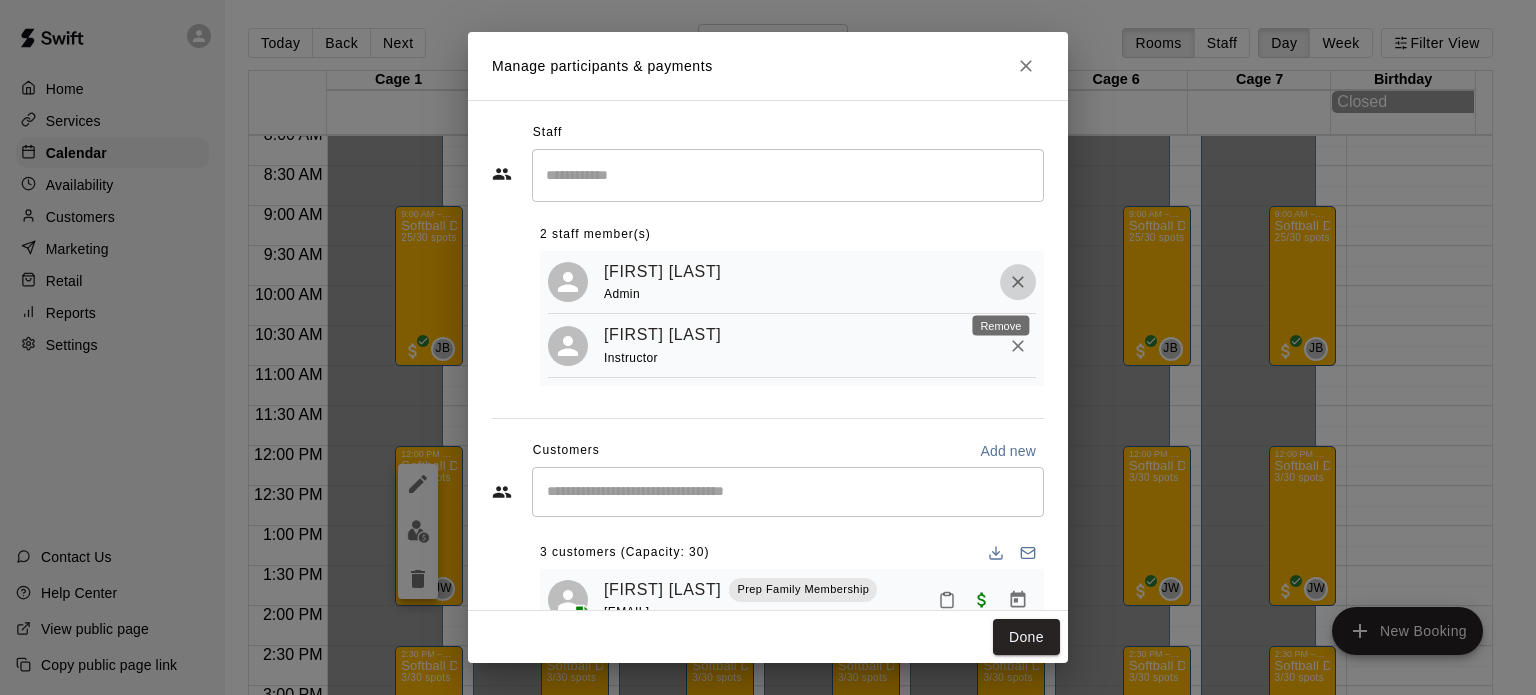 click 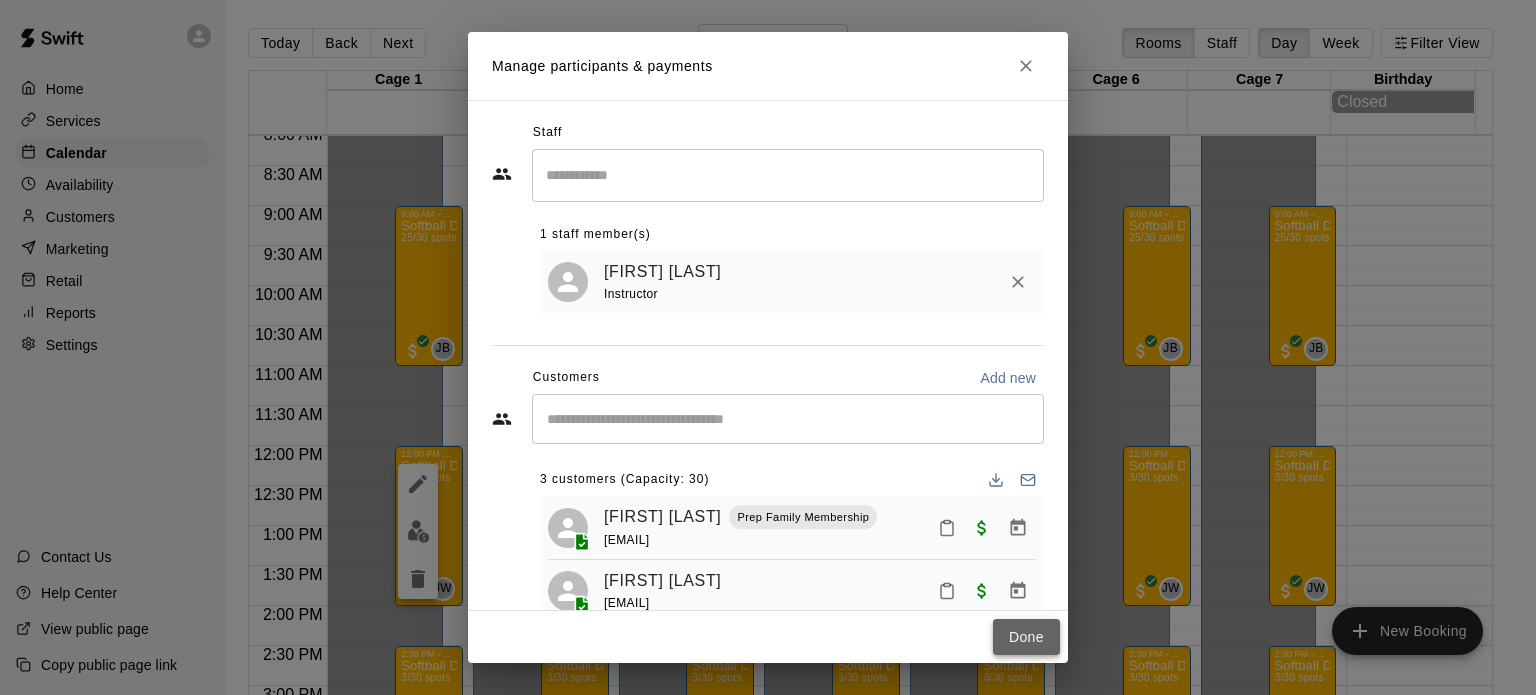 click on "Done" at bounding box center [1026, 637] 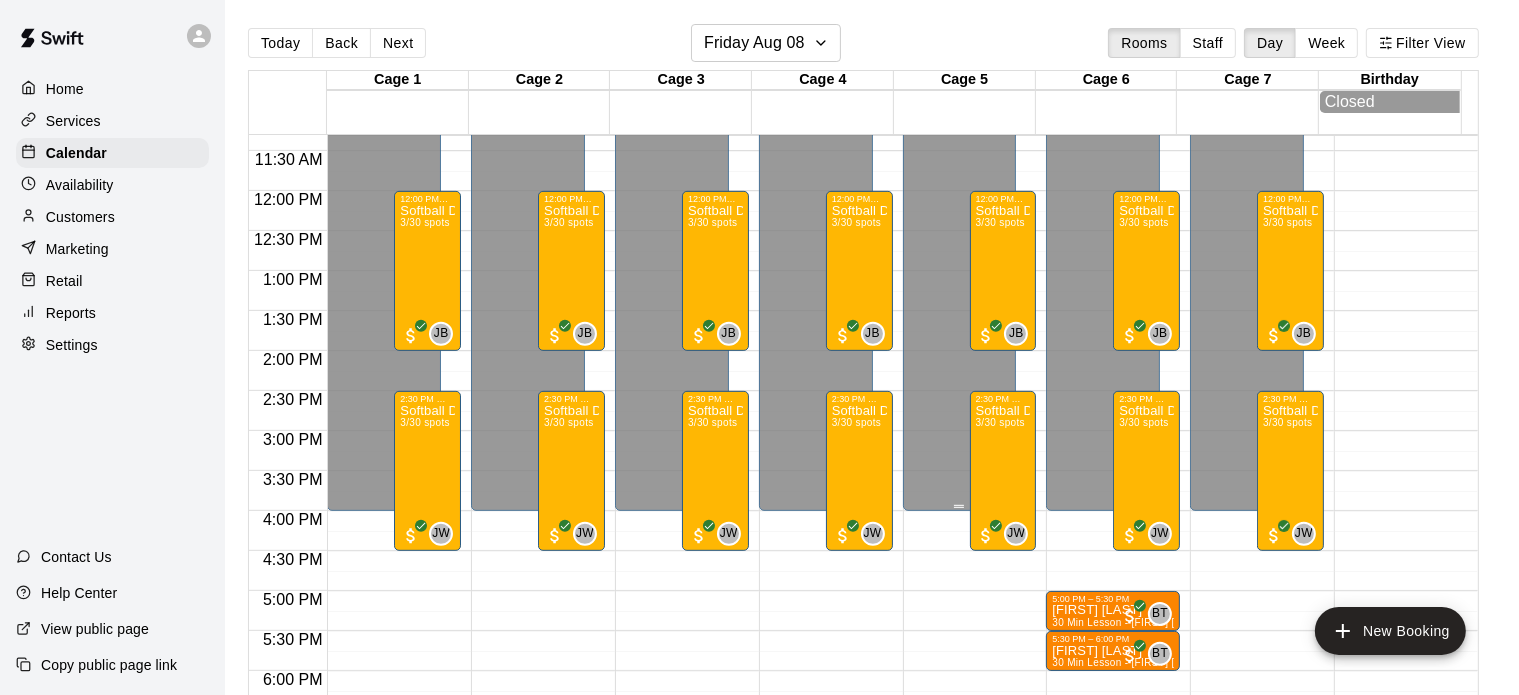 scroll, scrollTop: 906, scrollLeft: 0, axis: vertical 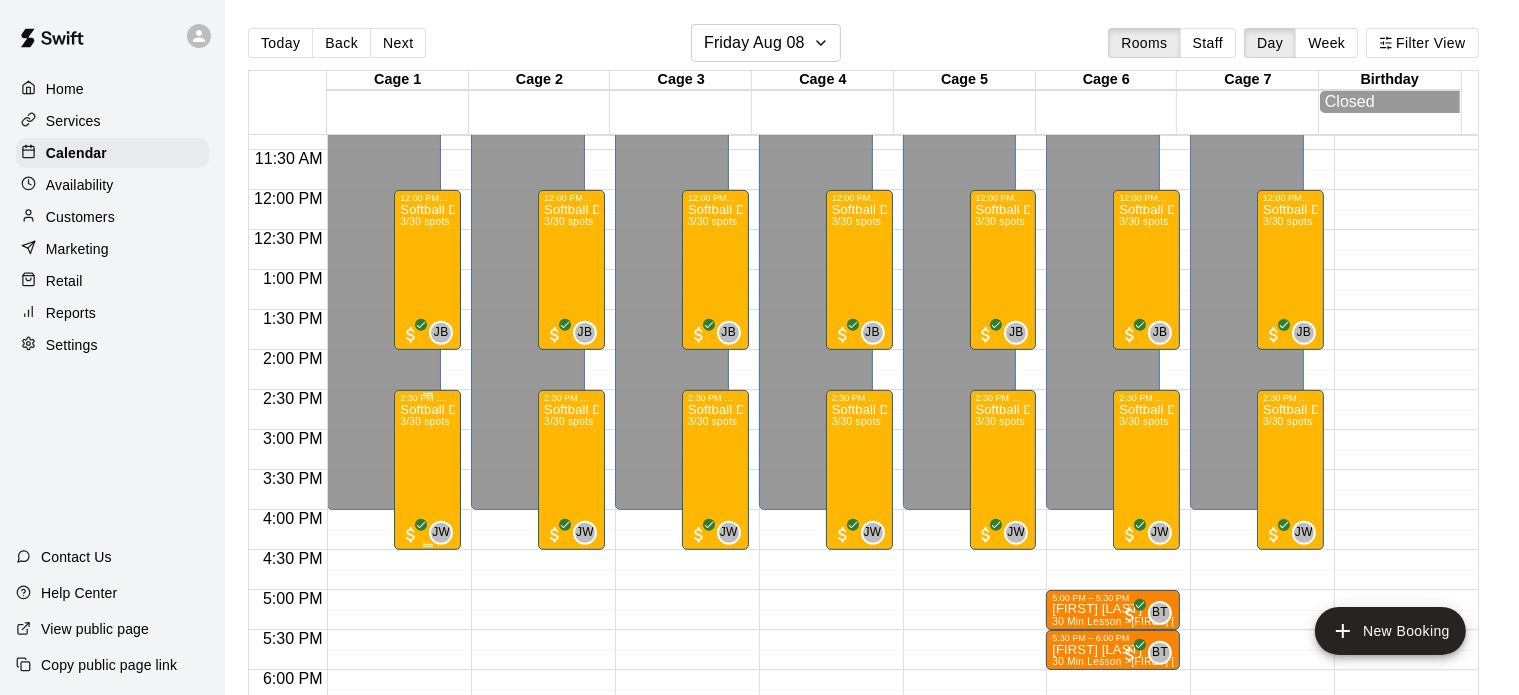 click on "Softball Doctor (High school) 3/30 spots" at bounding box center [427, 750] 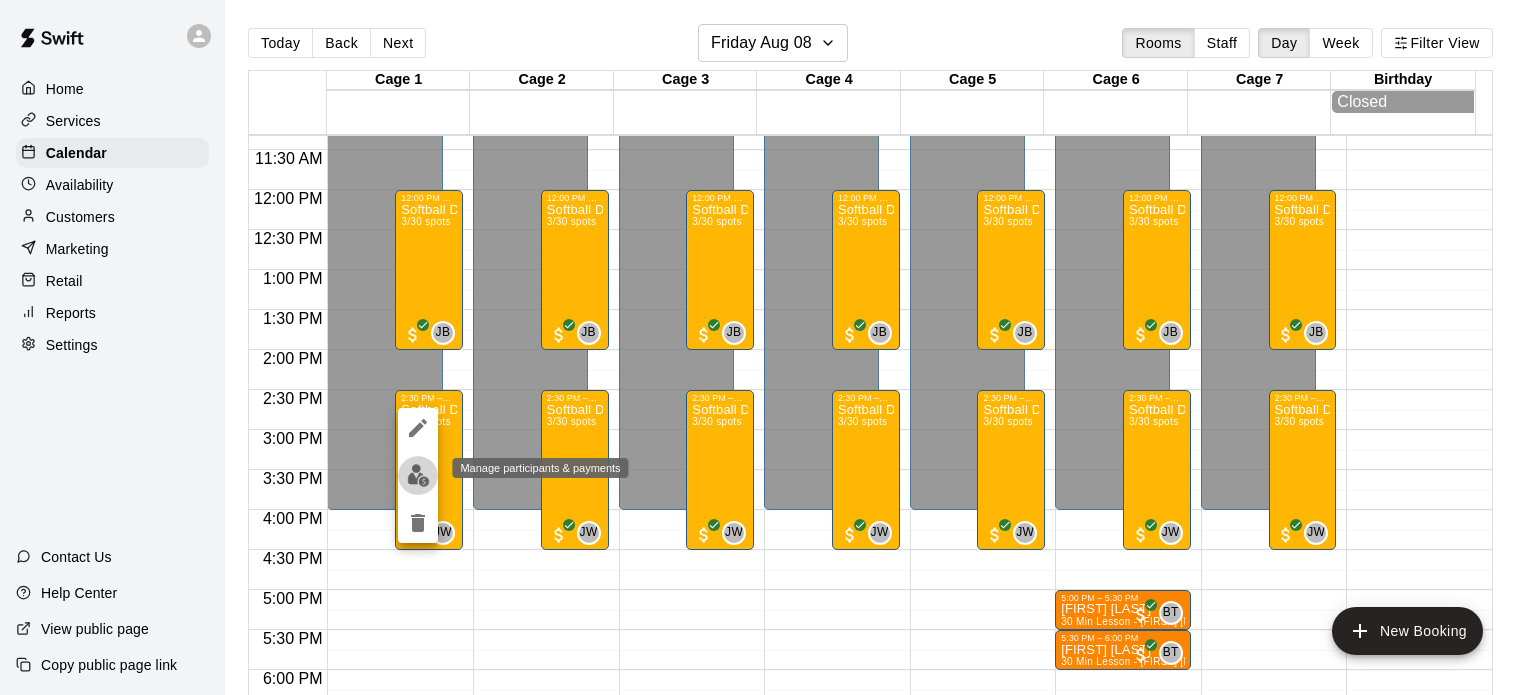 click at bounding box center (418, 475) 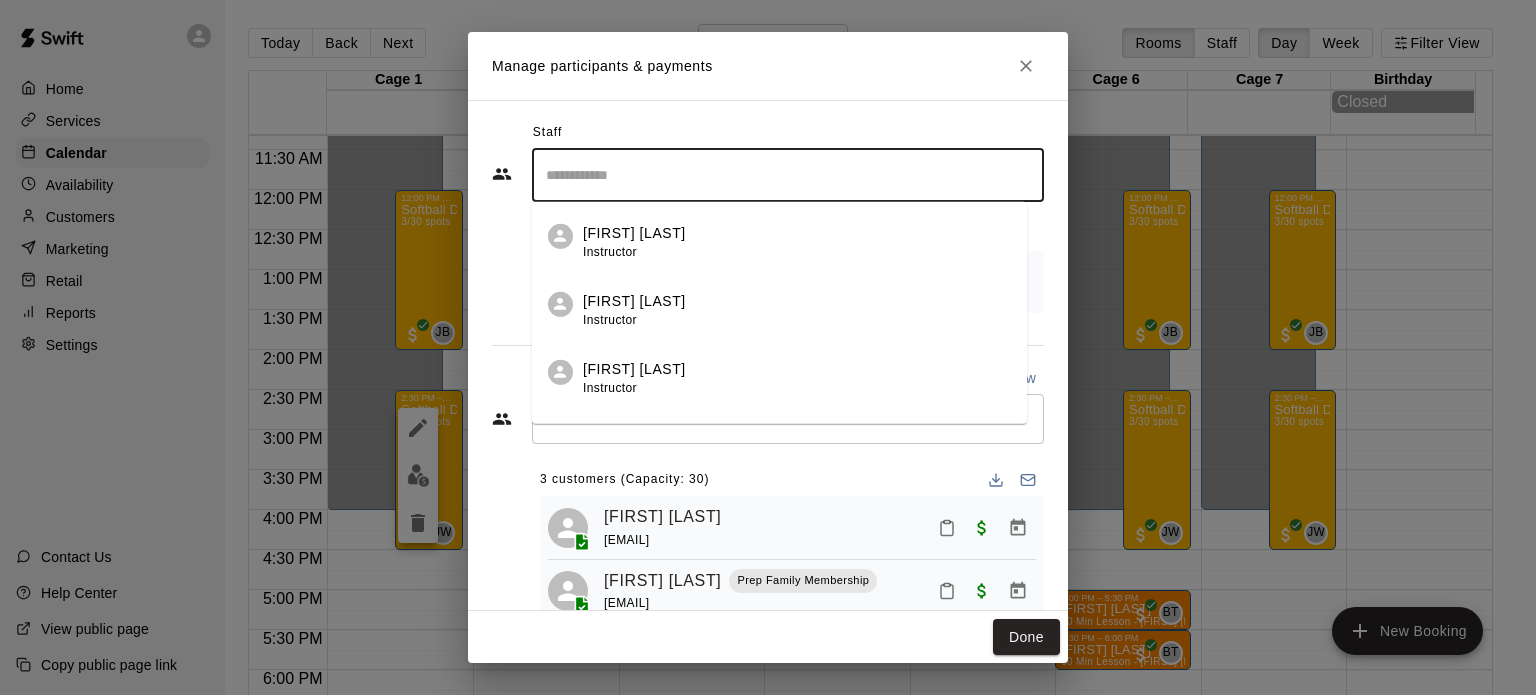 click at bounding box center [788, 175] 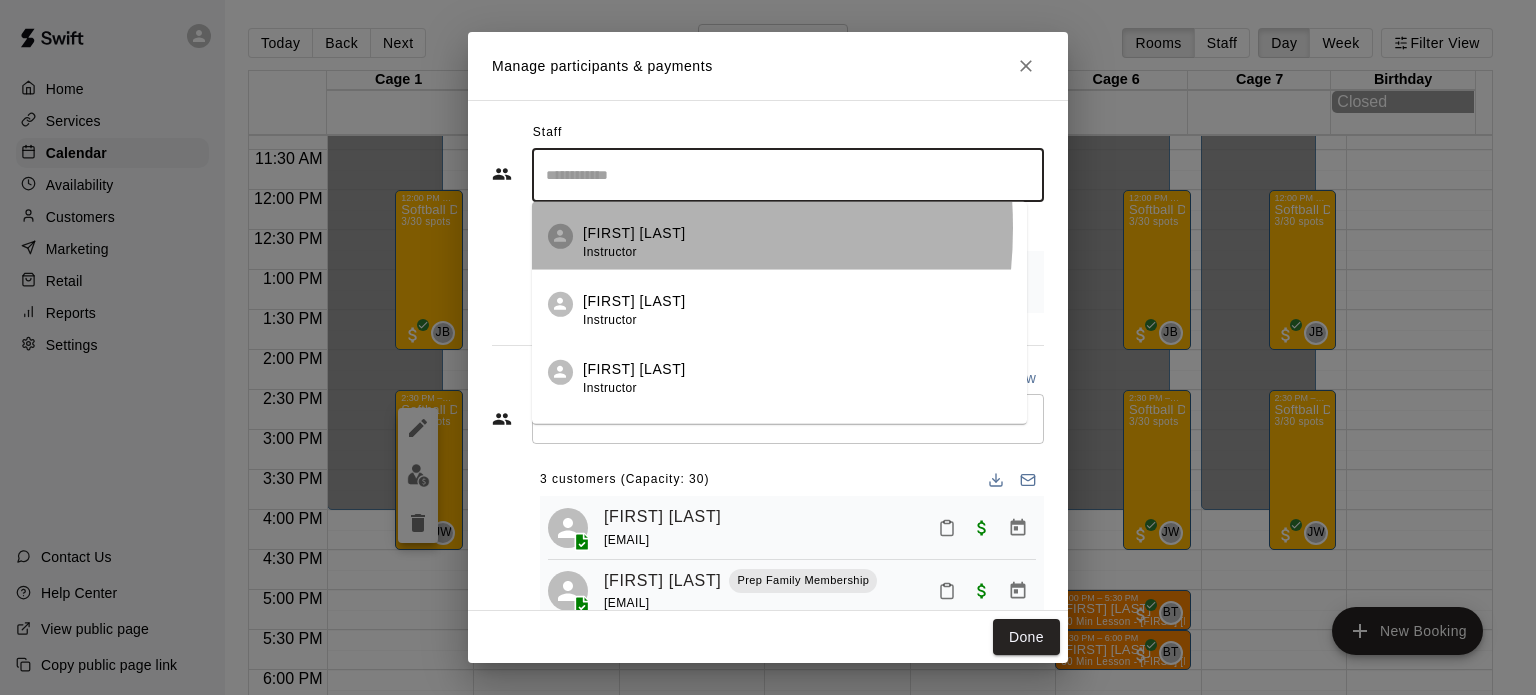 click 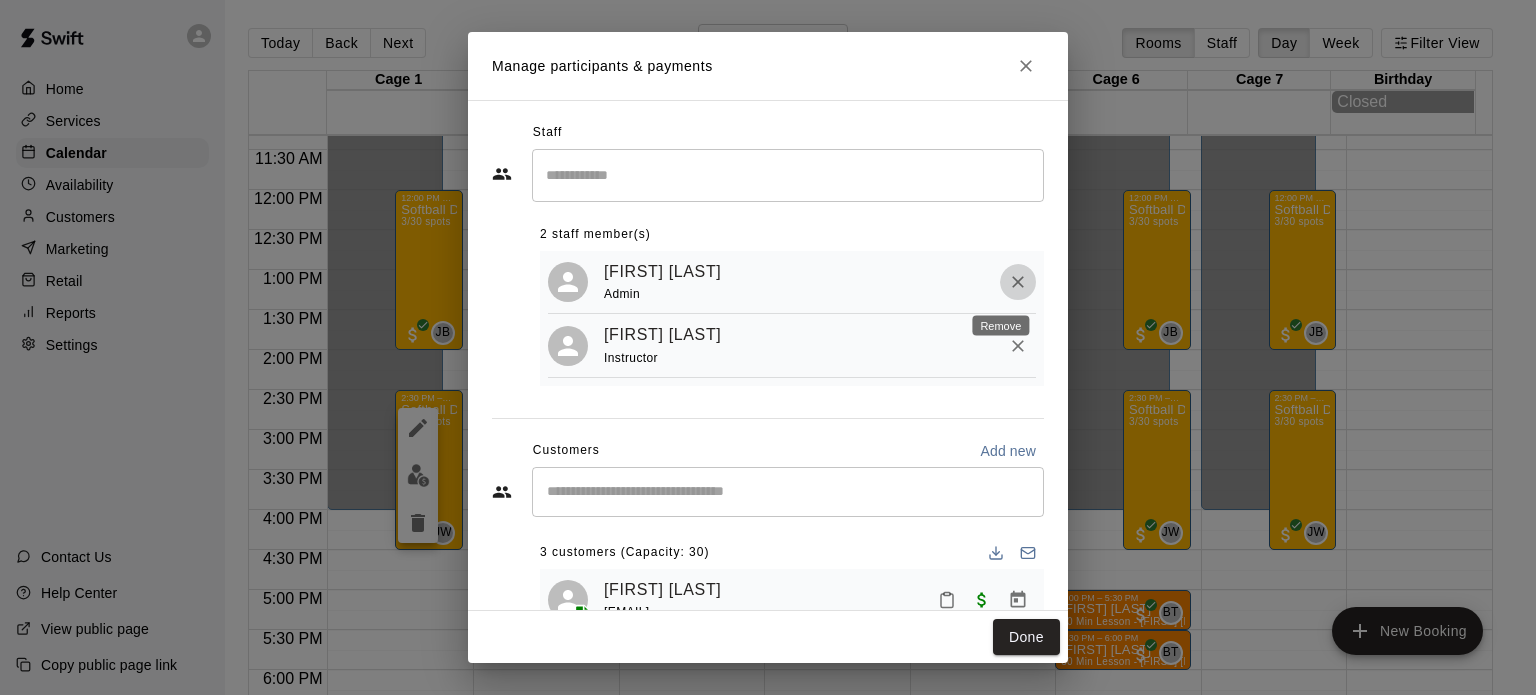 click 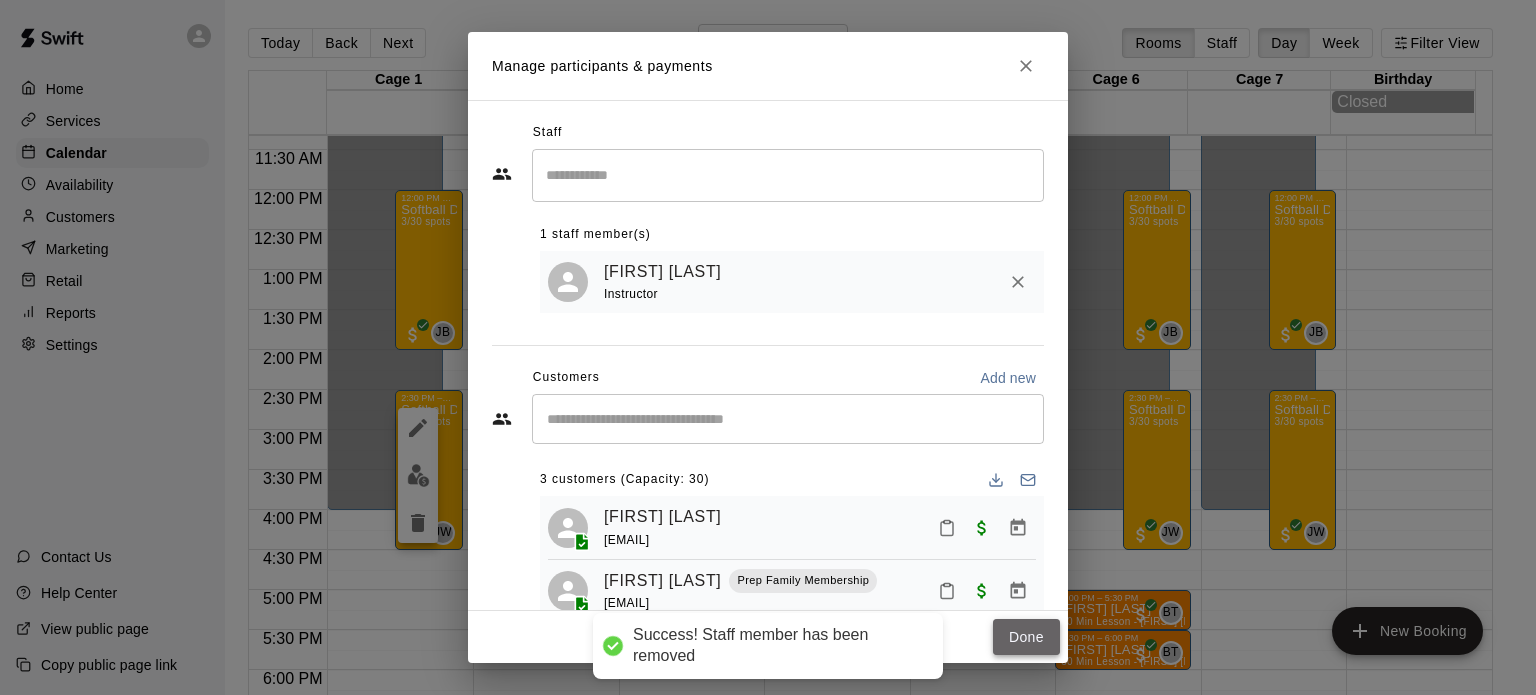 click on "Done" at bounding box center [1026, 637] 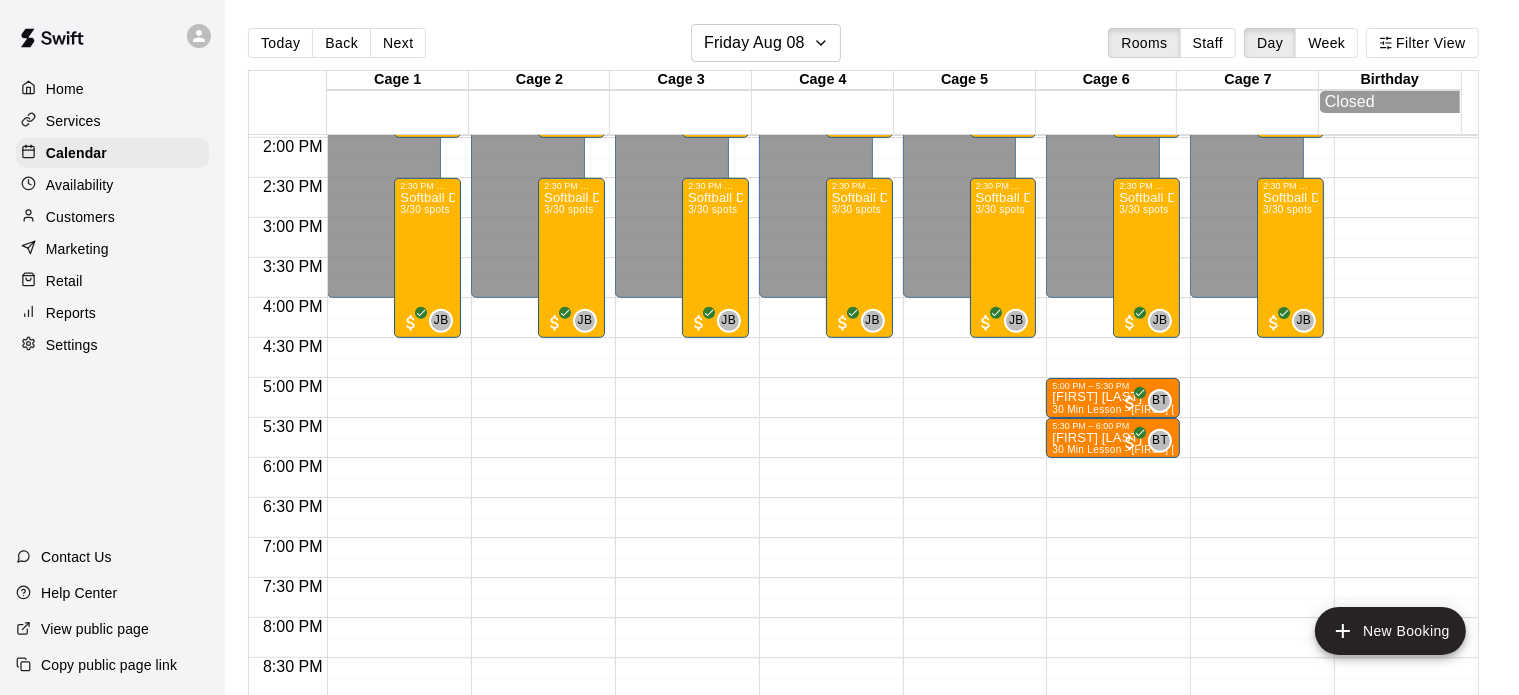 scroll, scrollTop: 976, scrollLeft: 0, axis: vertical 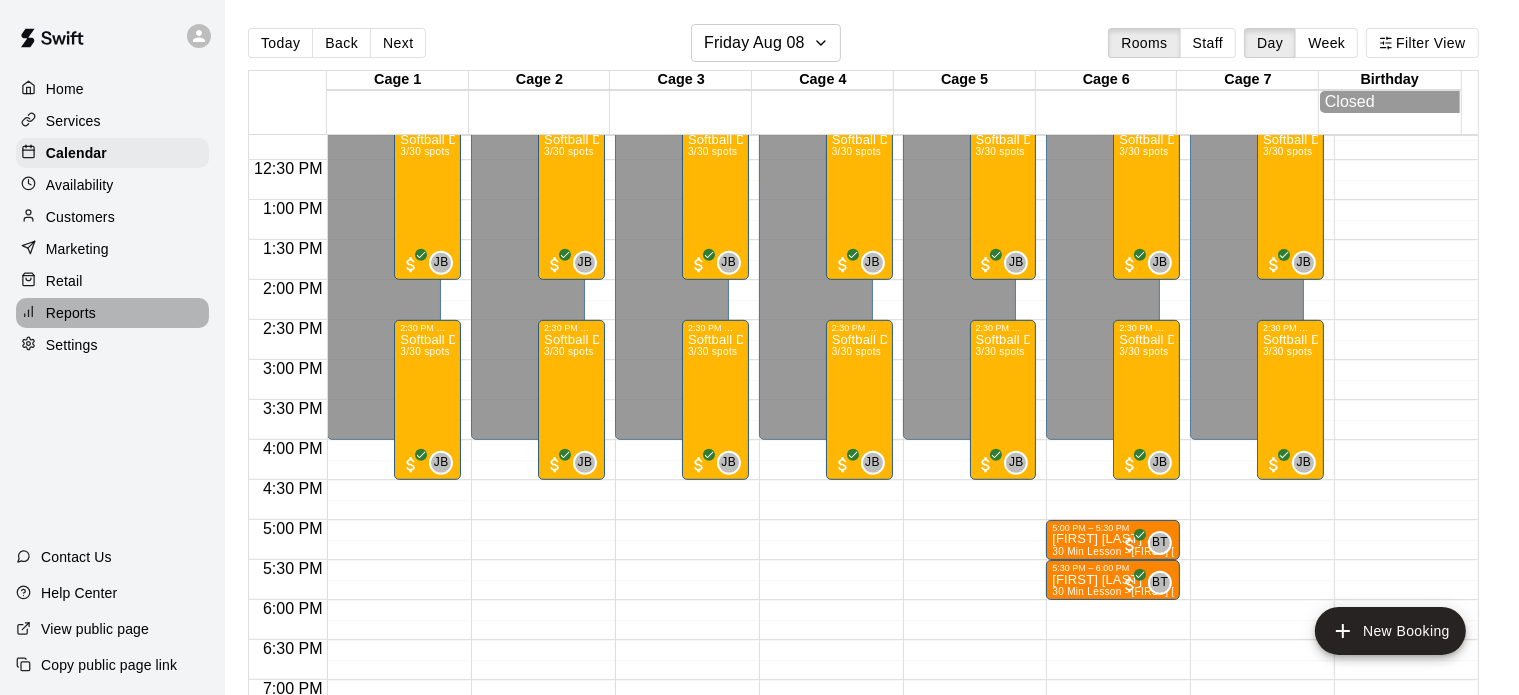 click on "Reports" at bounding box center (71, 313) 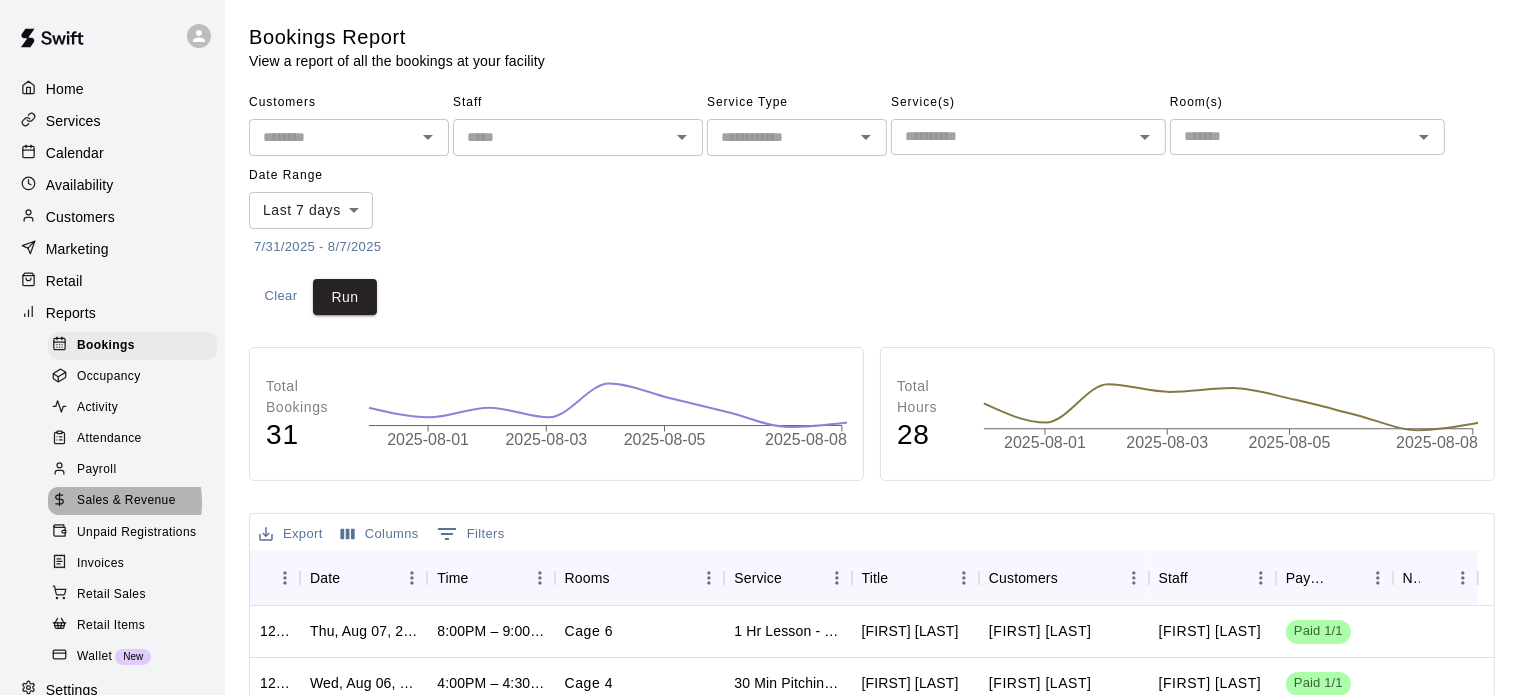 click on "Sales & Revenue" at bounding box center (126, 501) 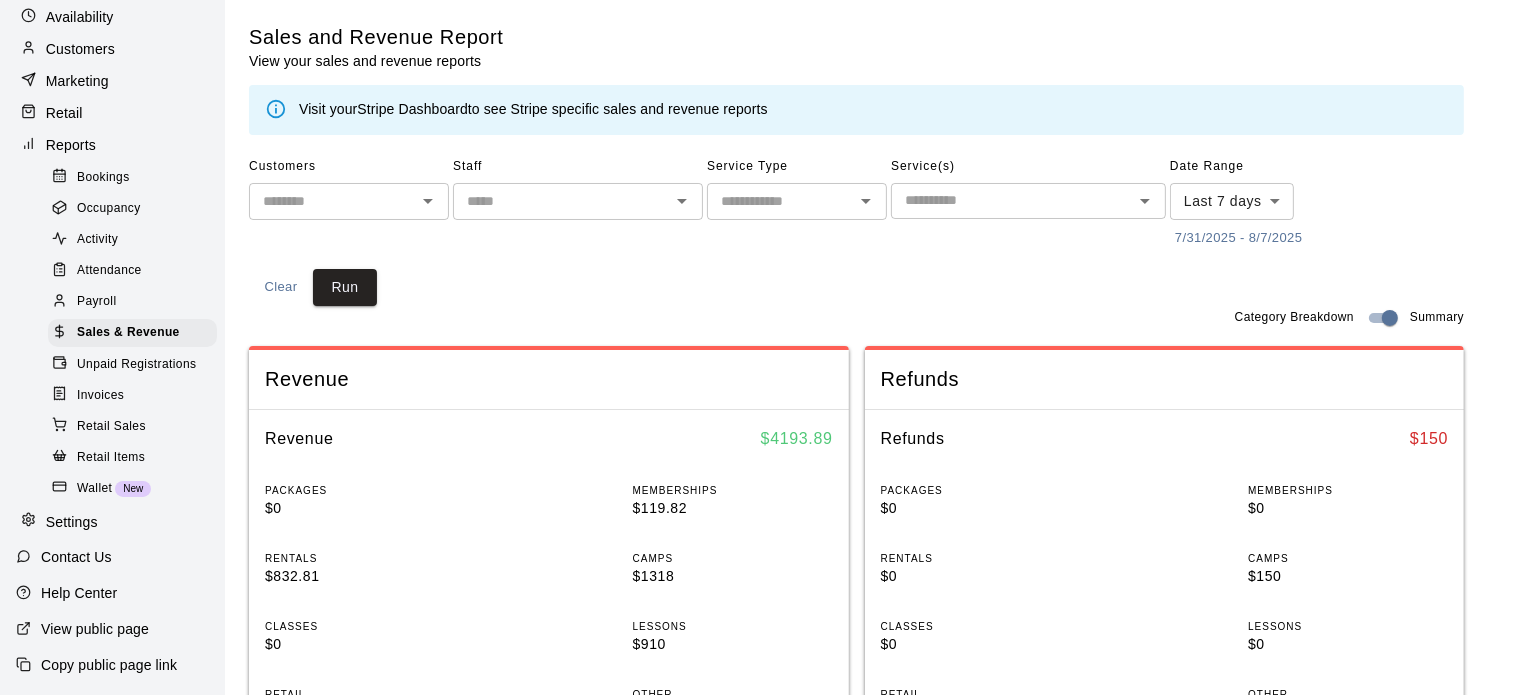 scroll, scrollTop: 219, scrollLeft: 0, axis: vertical 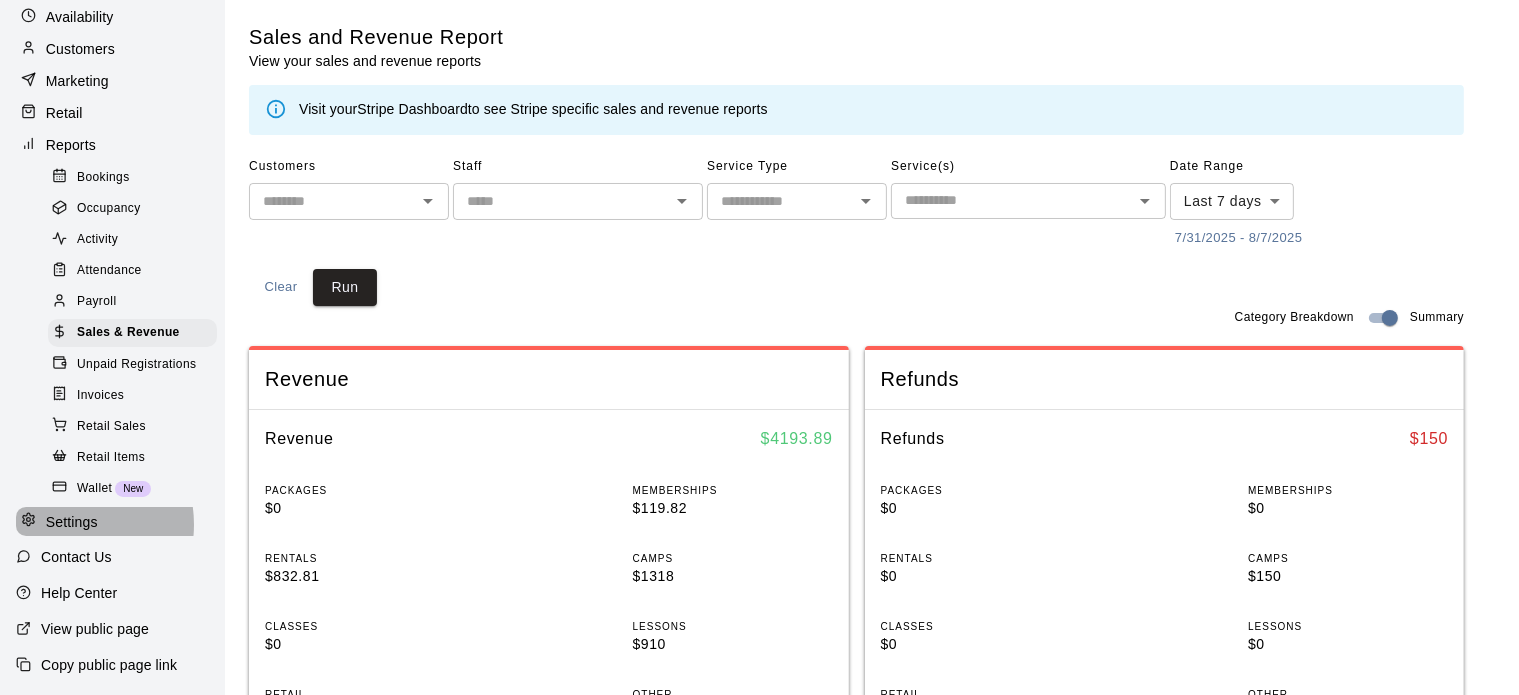 click on "Settings" at bounding box center (72, 522) 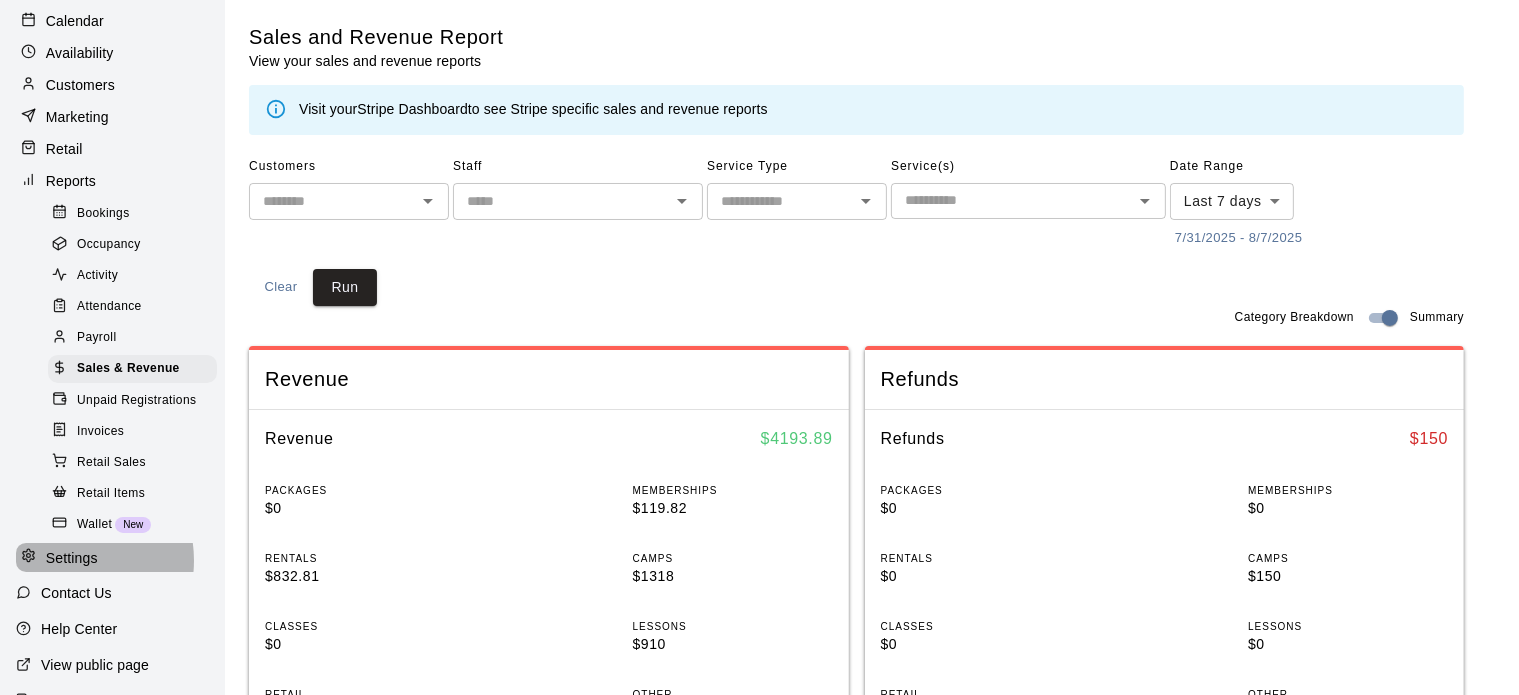 select on "**" 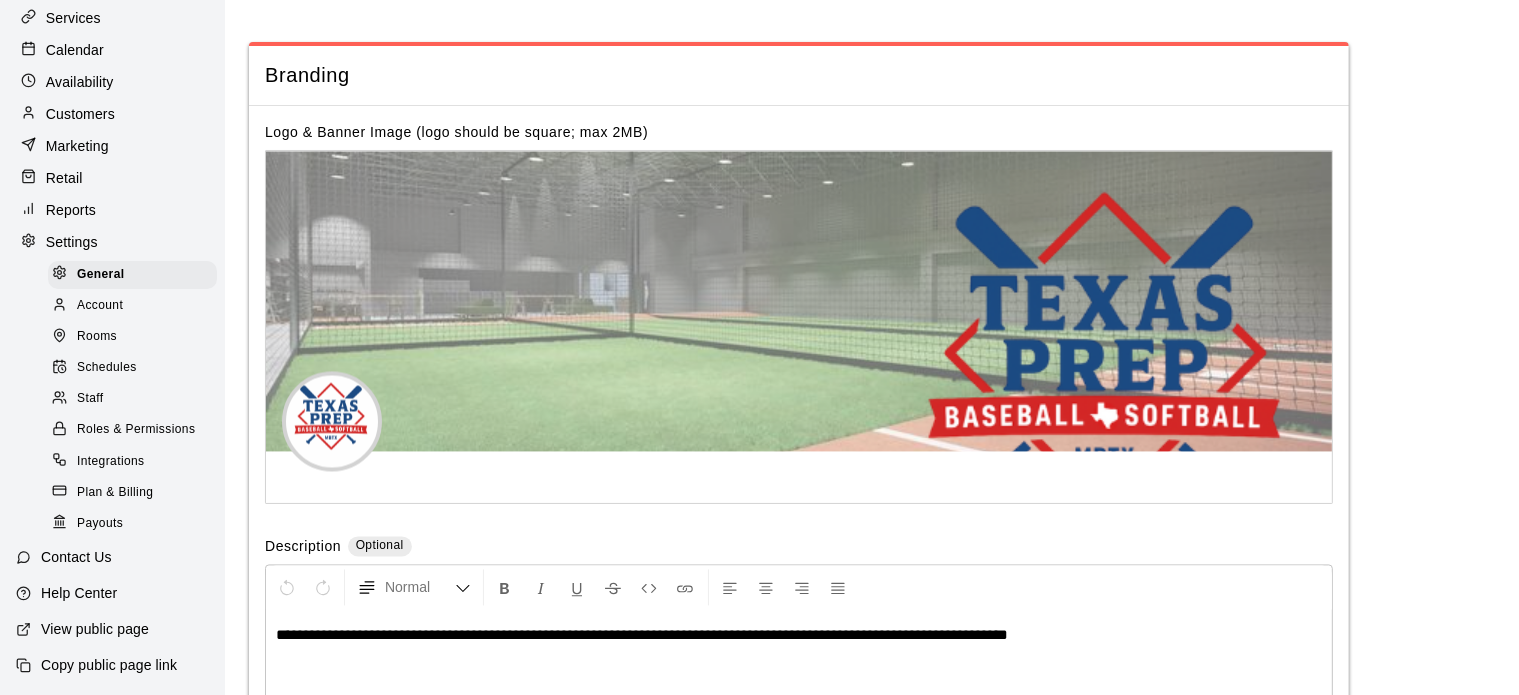 scroll, scrollTop: 4047, scrollLeft: 0, axis: vertical 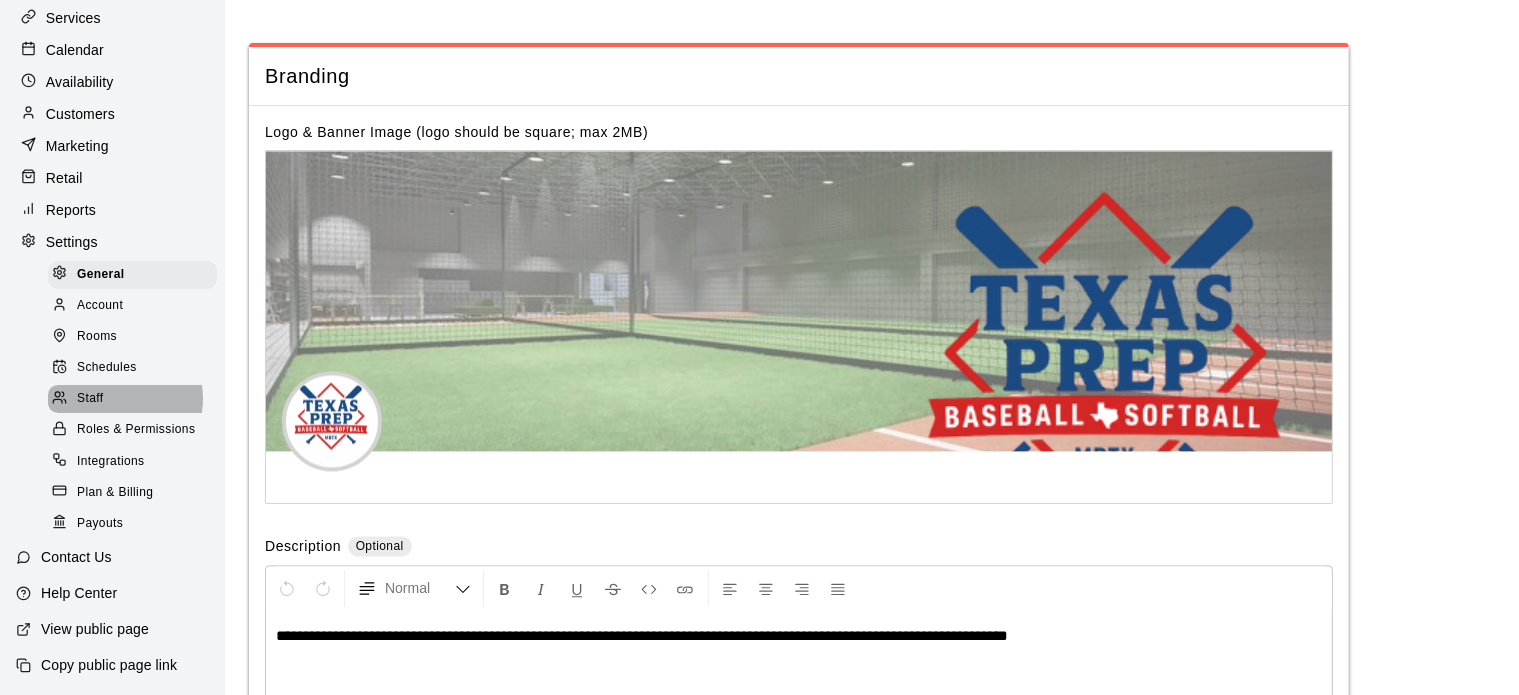 click on "Staff" at bounding box center (132, 399) 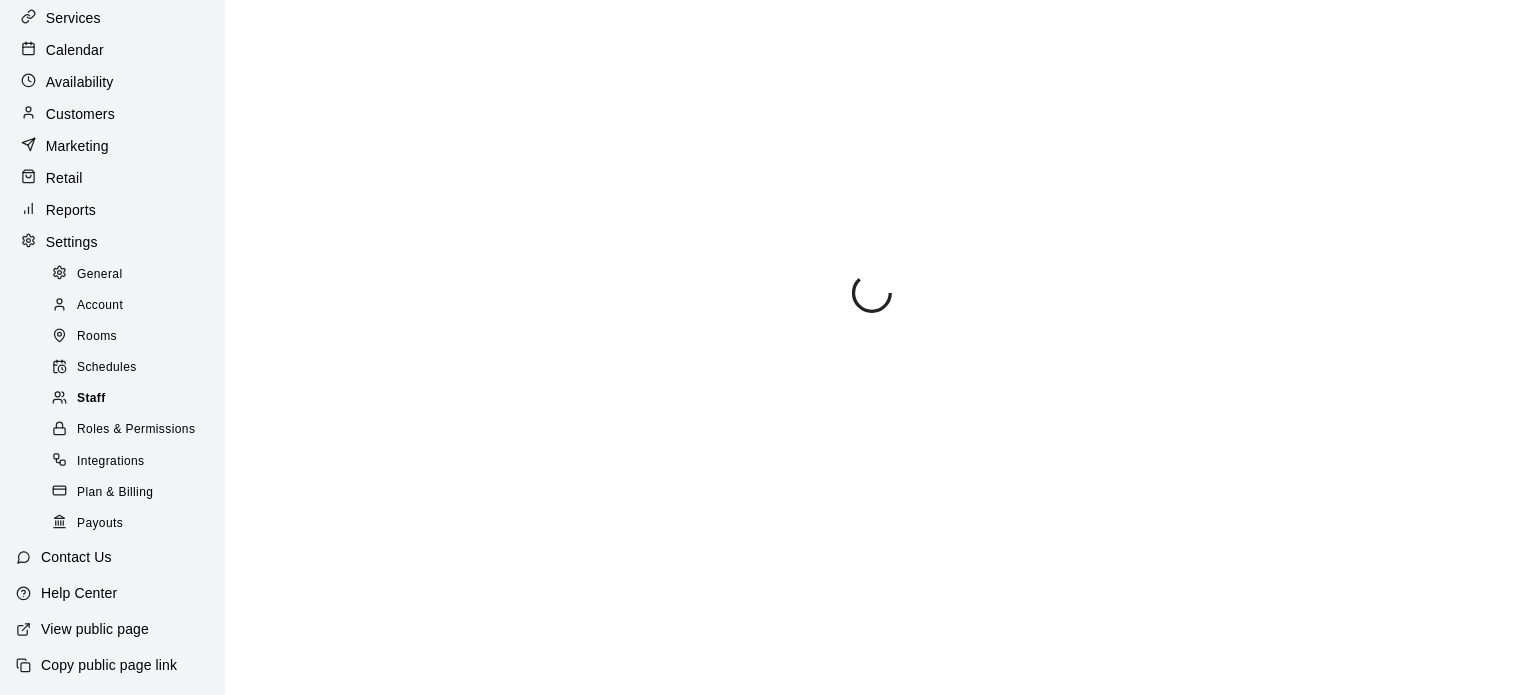 scroll, scrollTop: 0, scrollLeft: 0, axis: both 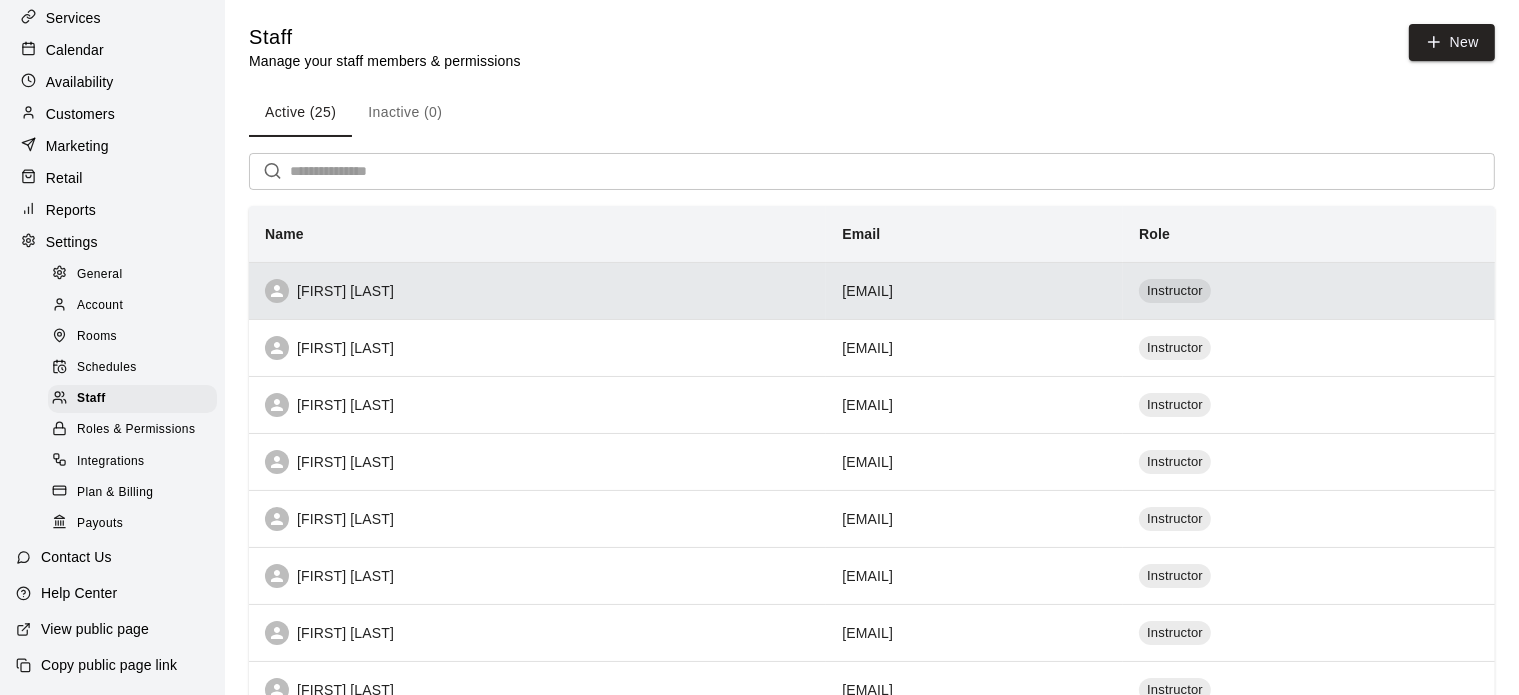 click on "[FIRST] [LAST]" at bounding box center (537, 291) 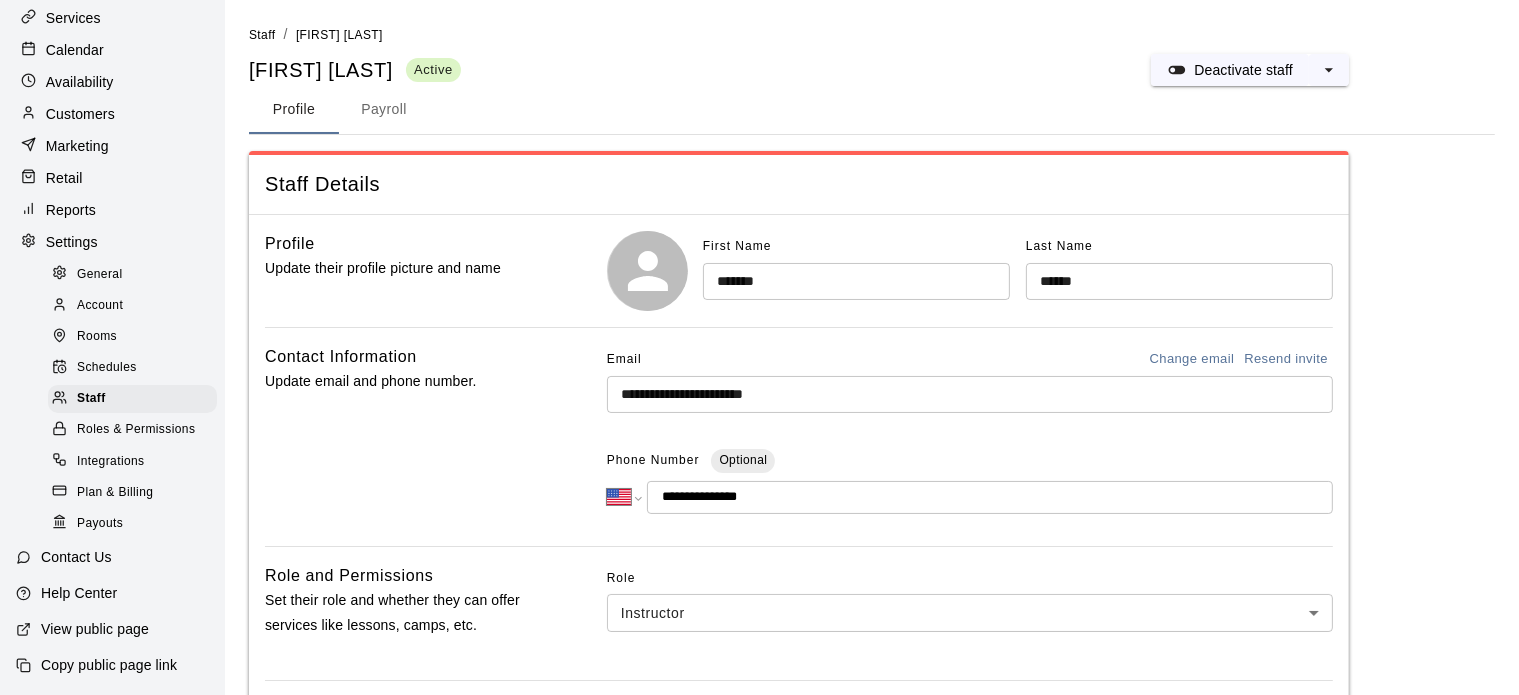 click on "Payroll" at bounding box center (384, 110) 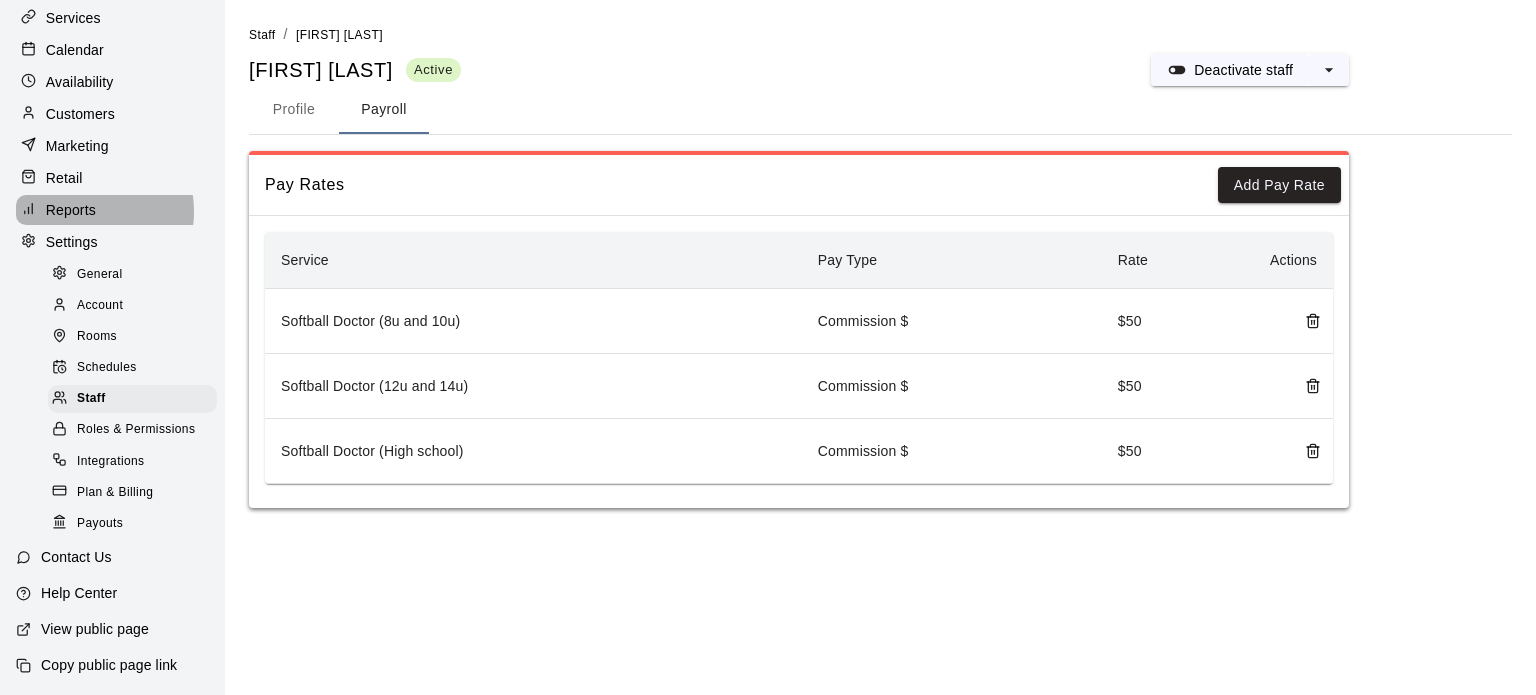 click on "Reports" at bounding box center [71, 210] 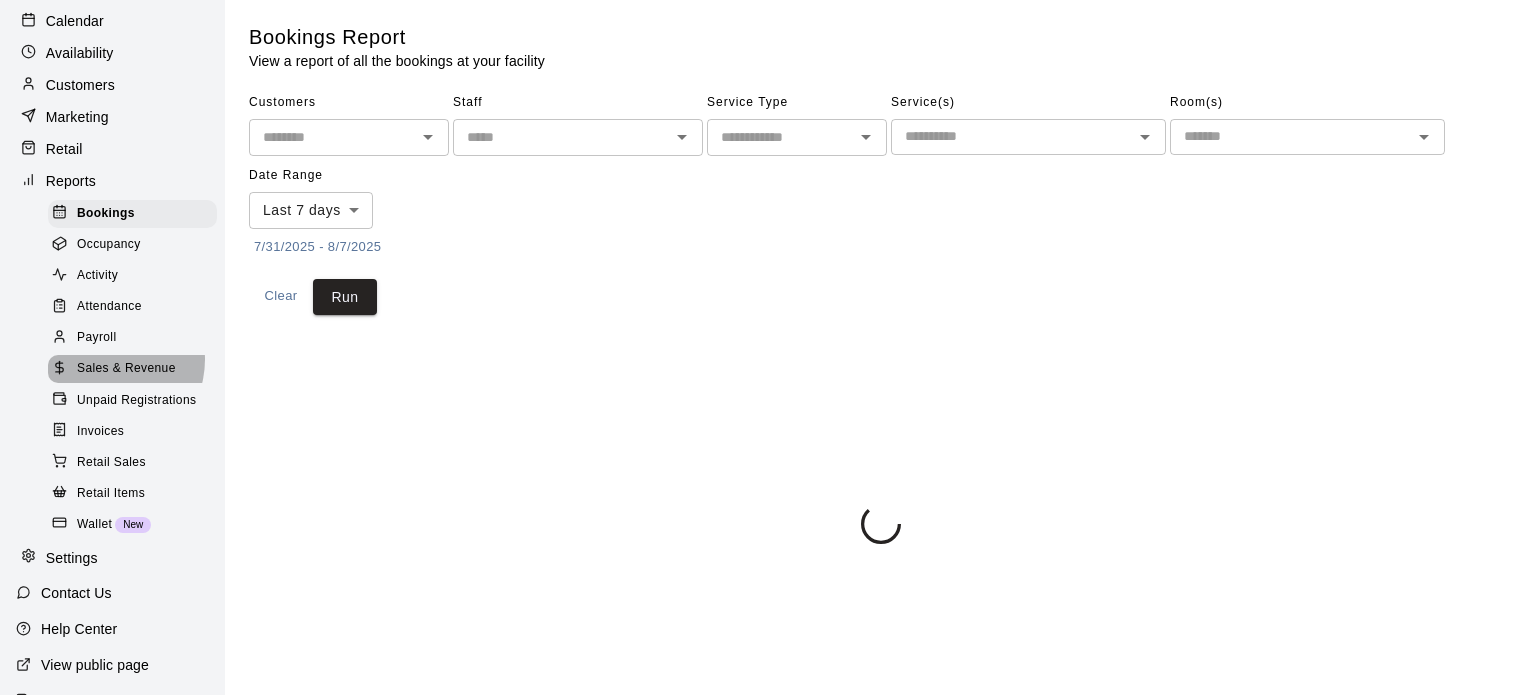 click on "Sales & Revenue" at bounding box center [126, 369] 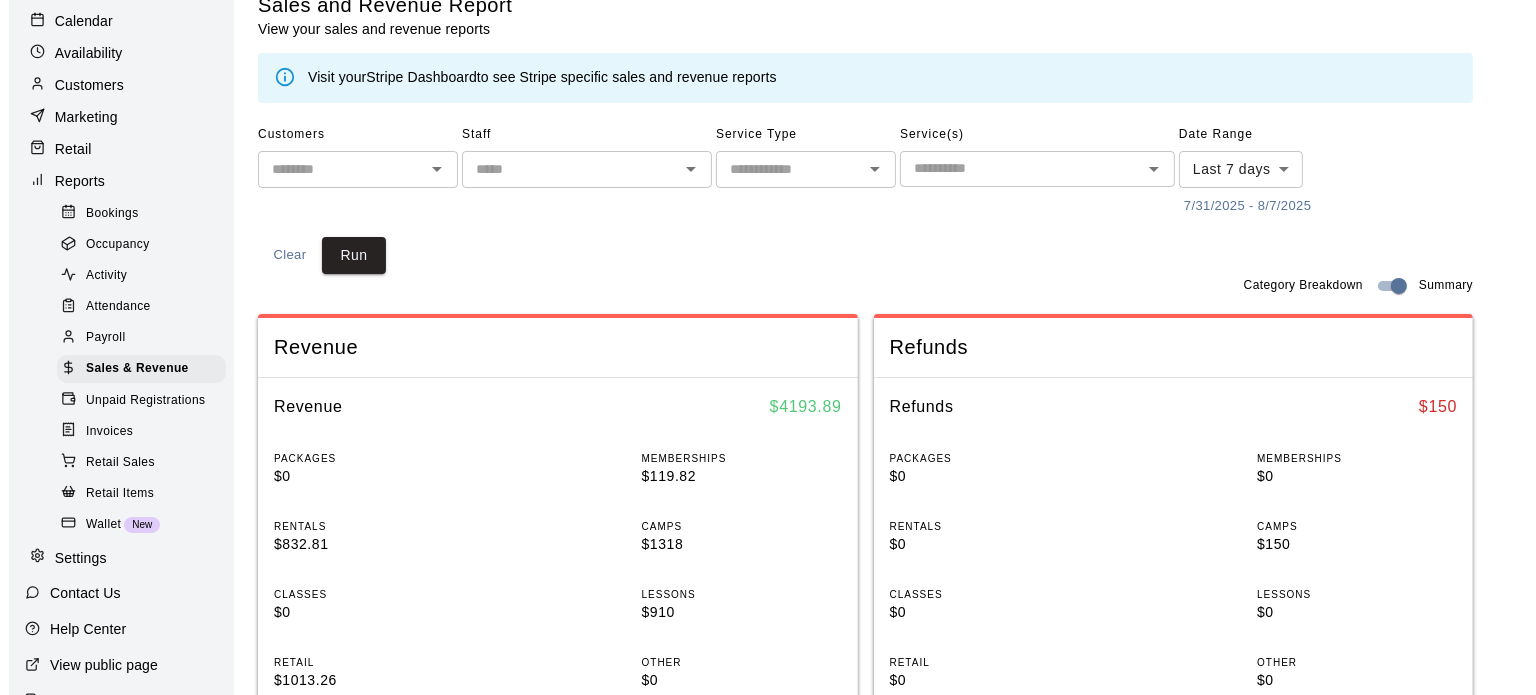 scroll, scrollTop: 0, scrollLeft: 0, axis: both 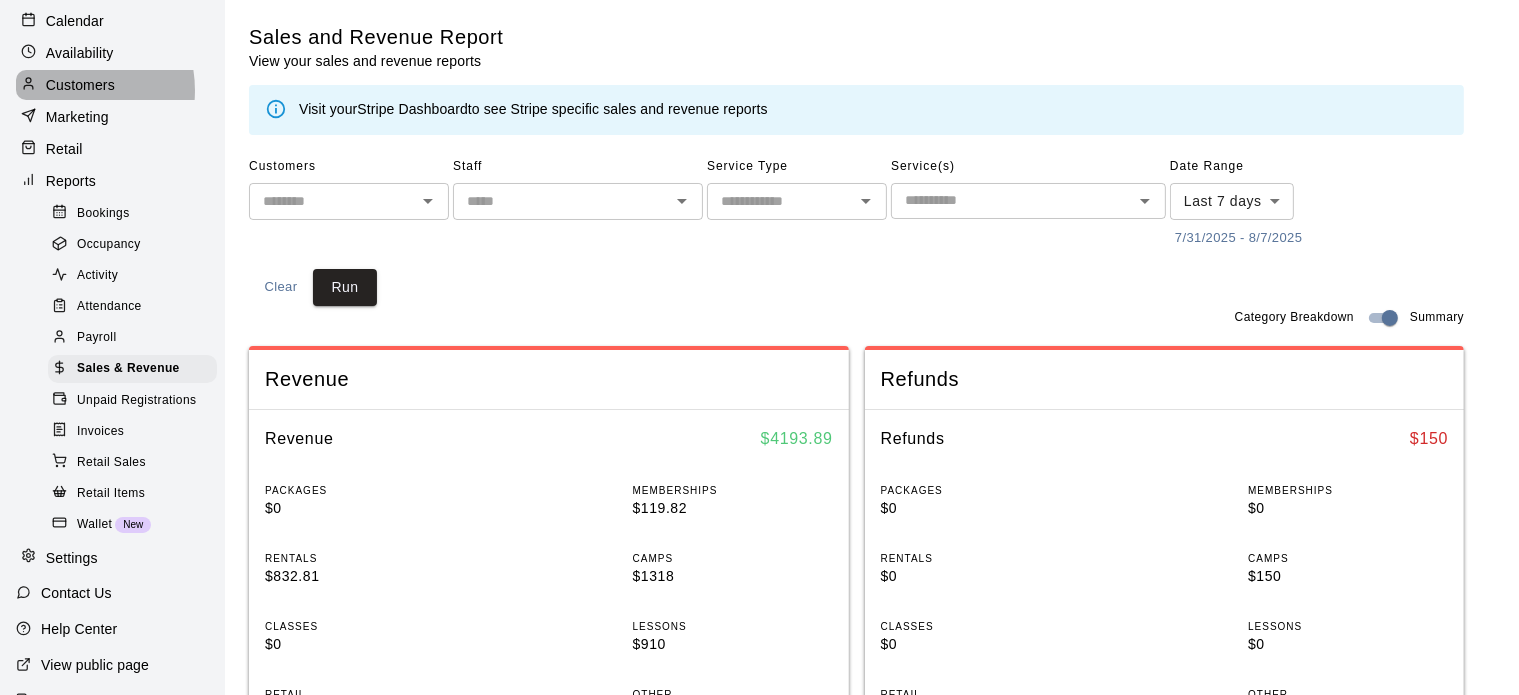 click on "Customers" at bounding box center (80, 85) 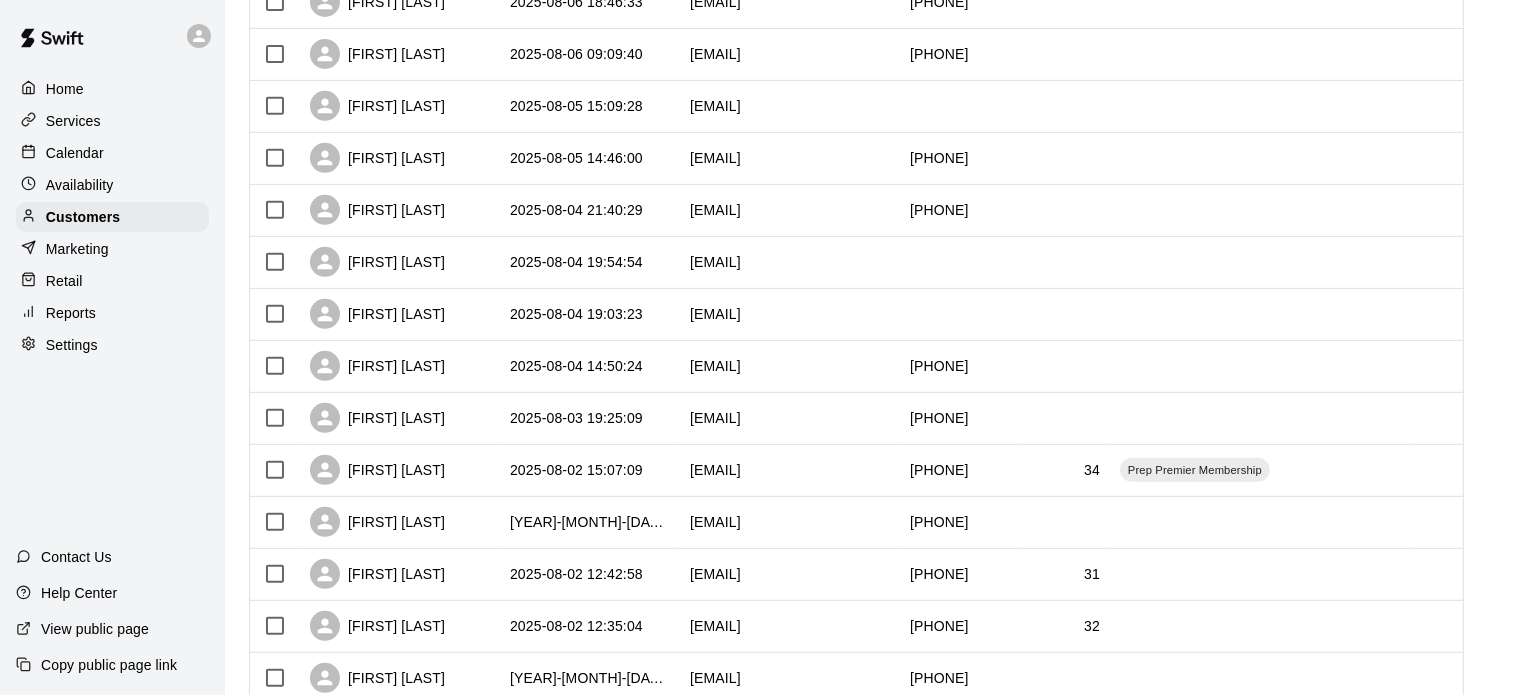 scroll, scrollTop: 0, scrollLeft: 0, axis: both 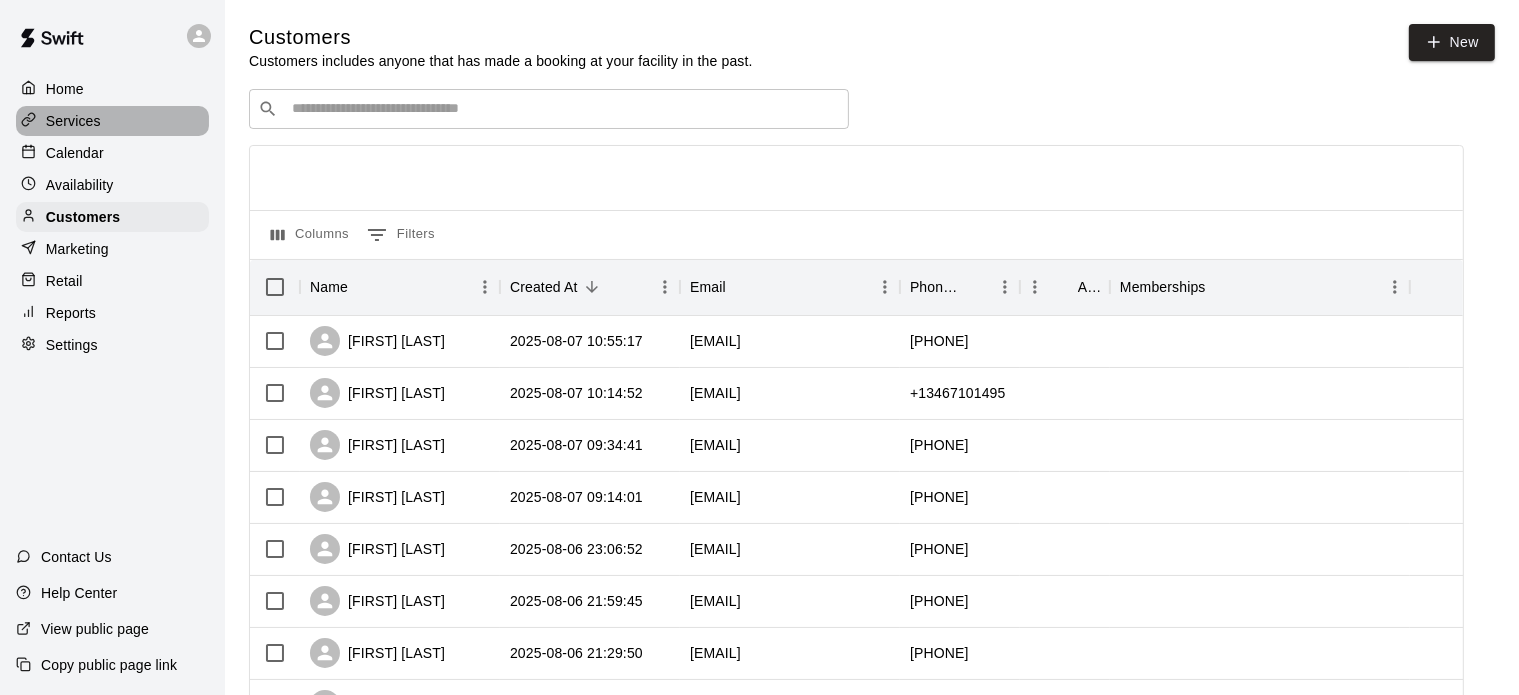 click on "Services" at bounding box center [112, 121] 